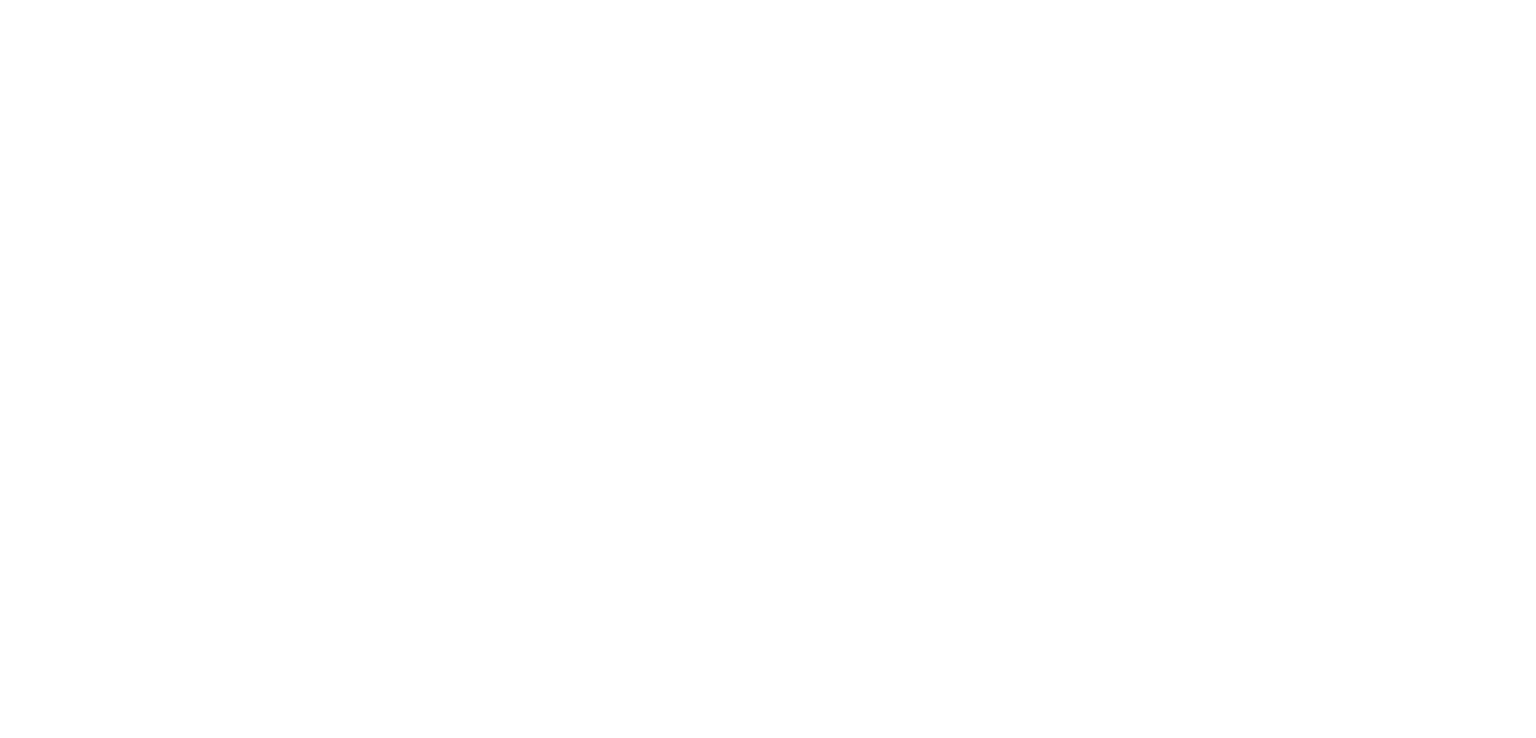 scroll, scrollTop: 0, scrollLeft: 0, axis: both 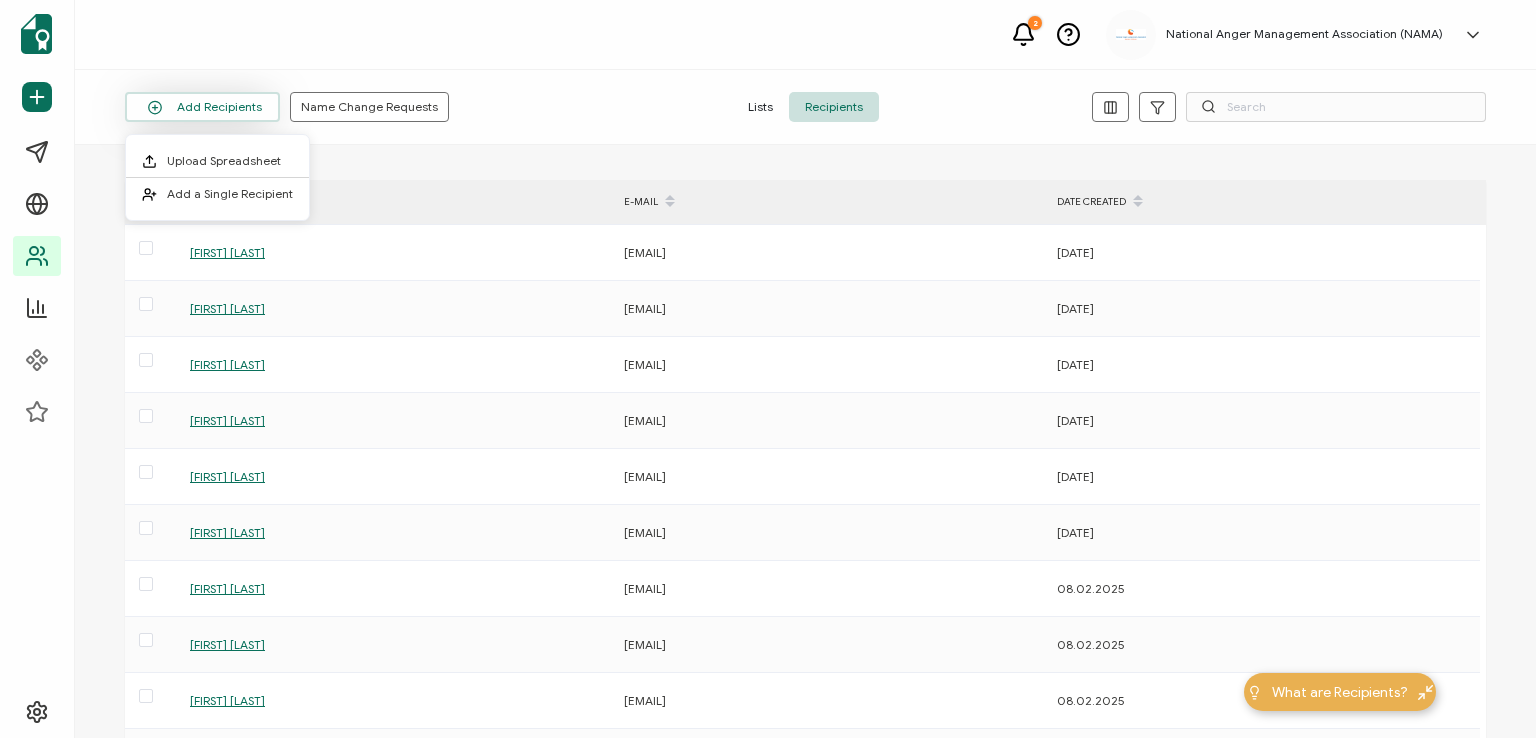 click on "Add Recipients" at bounding box center (202, 107) 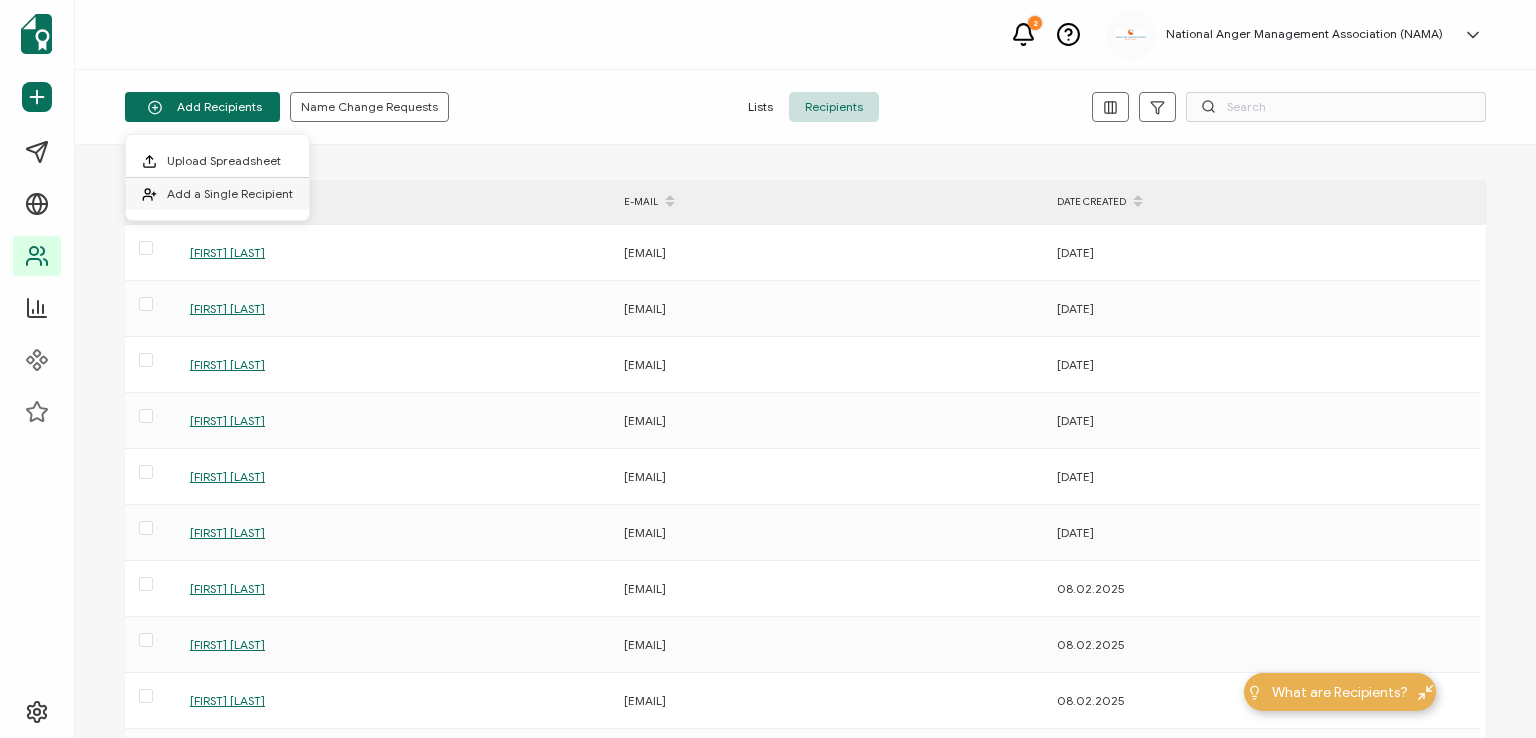 click on "Add a Single Recipient" at bounding box center [230, 193] 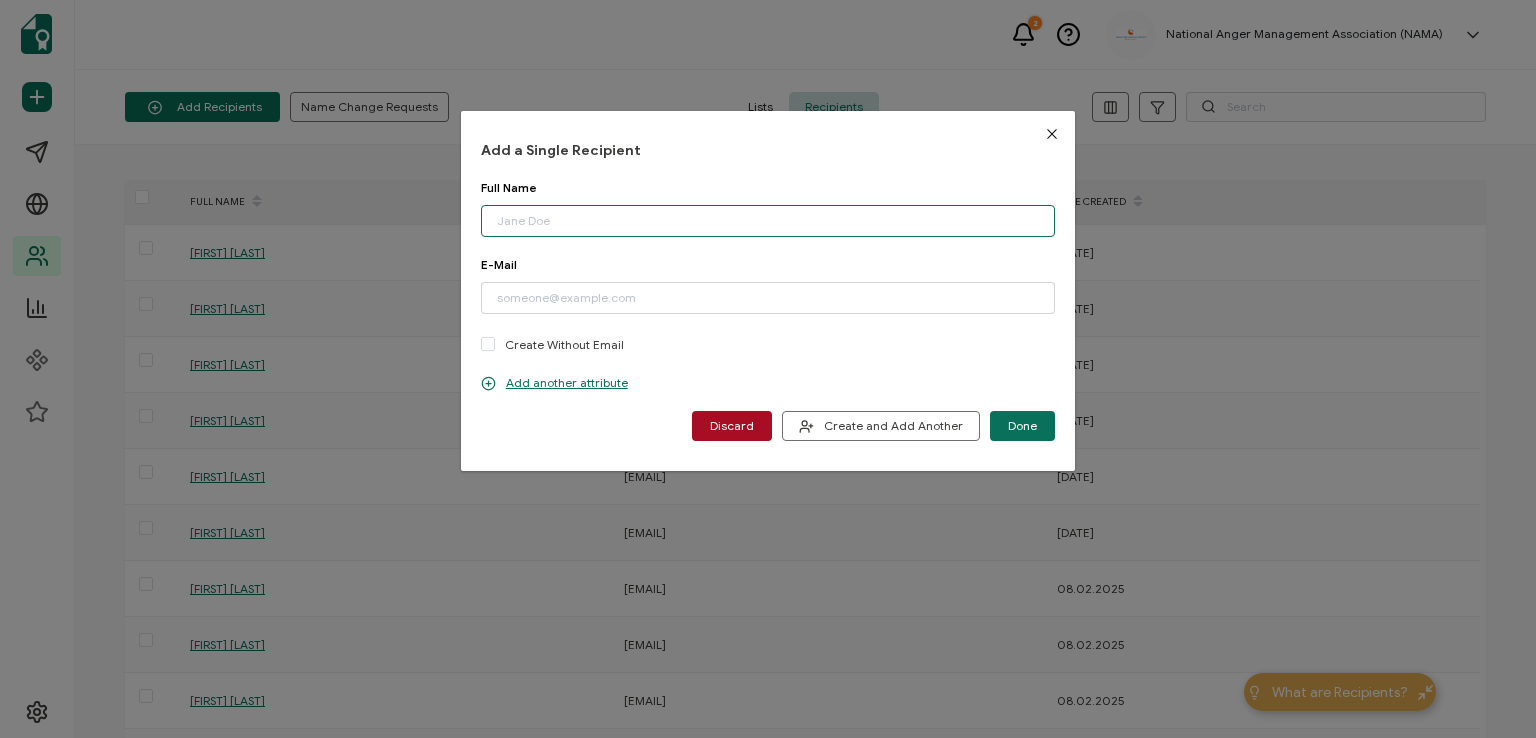 paste on "[FIRST] [LAST]" 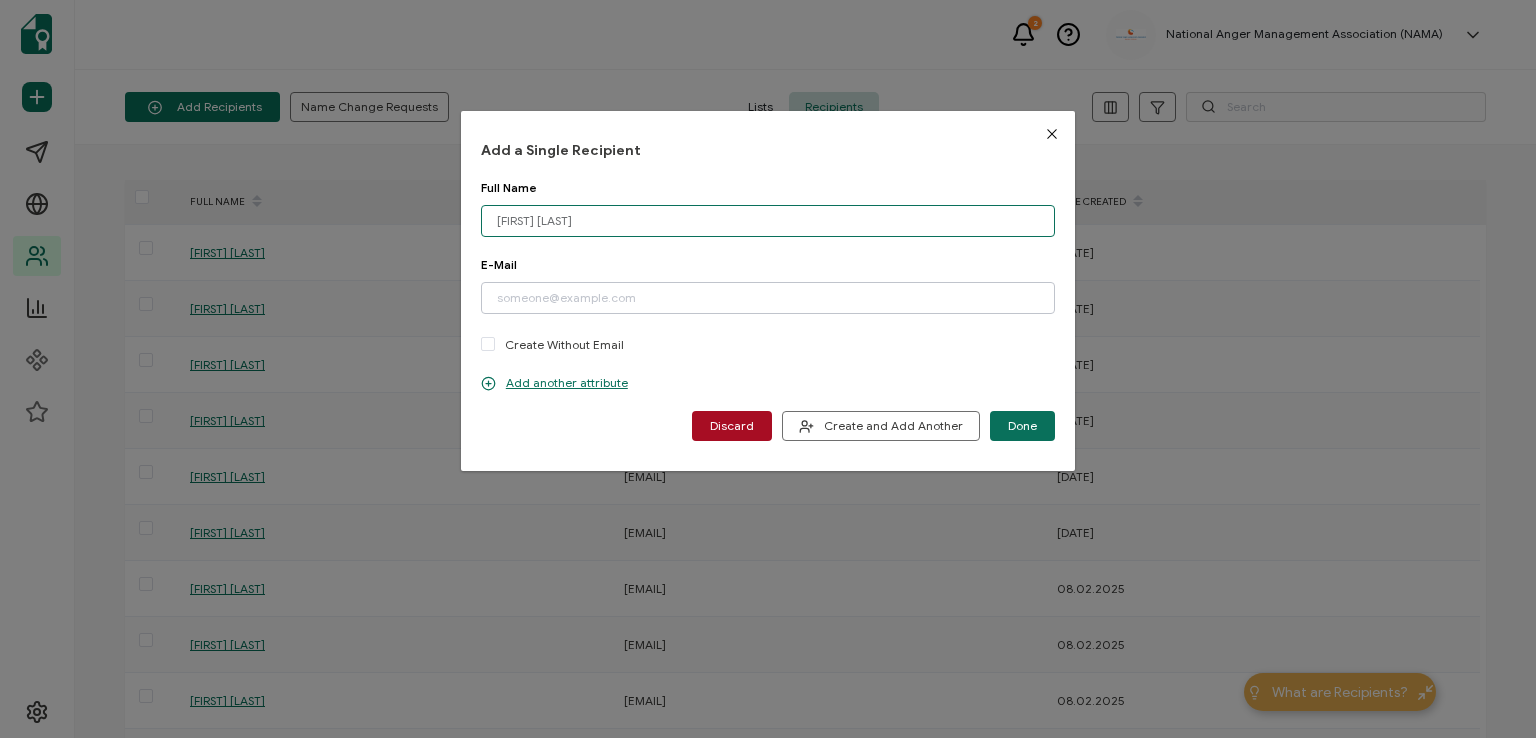 type on "[FIRST] [LAST]" 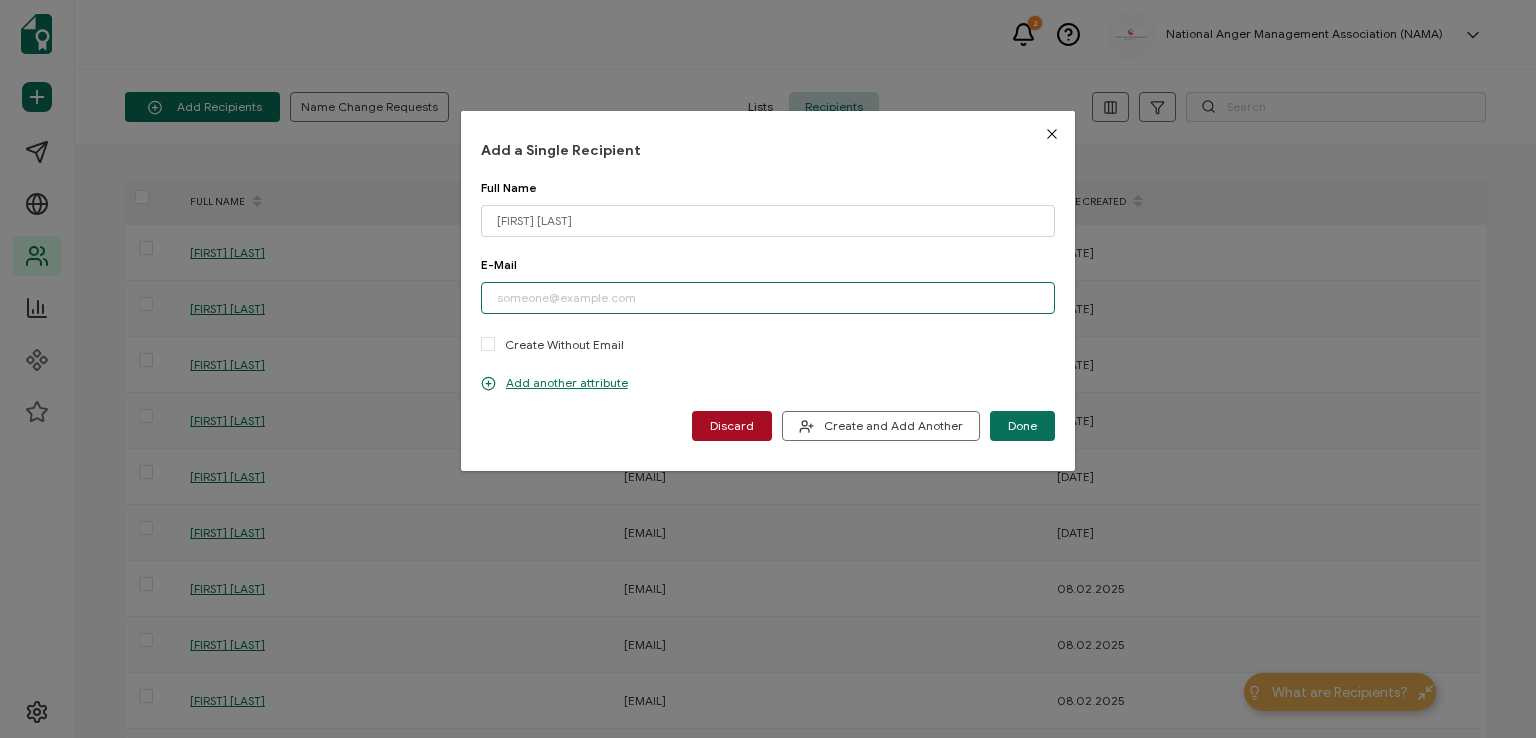click at bounding box center (768, 298) 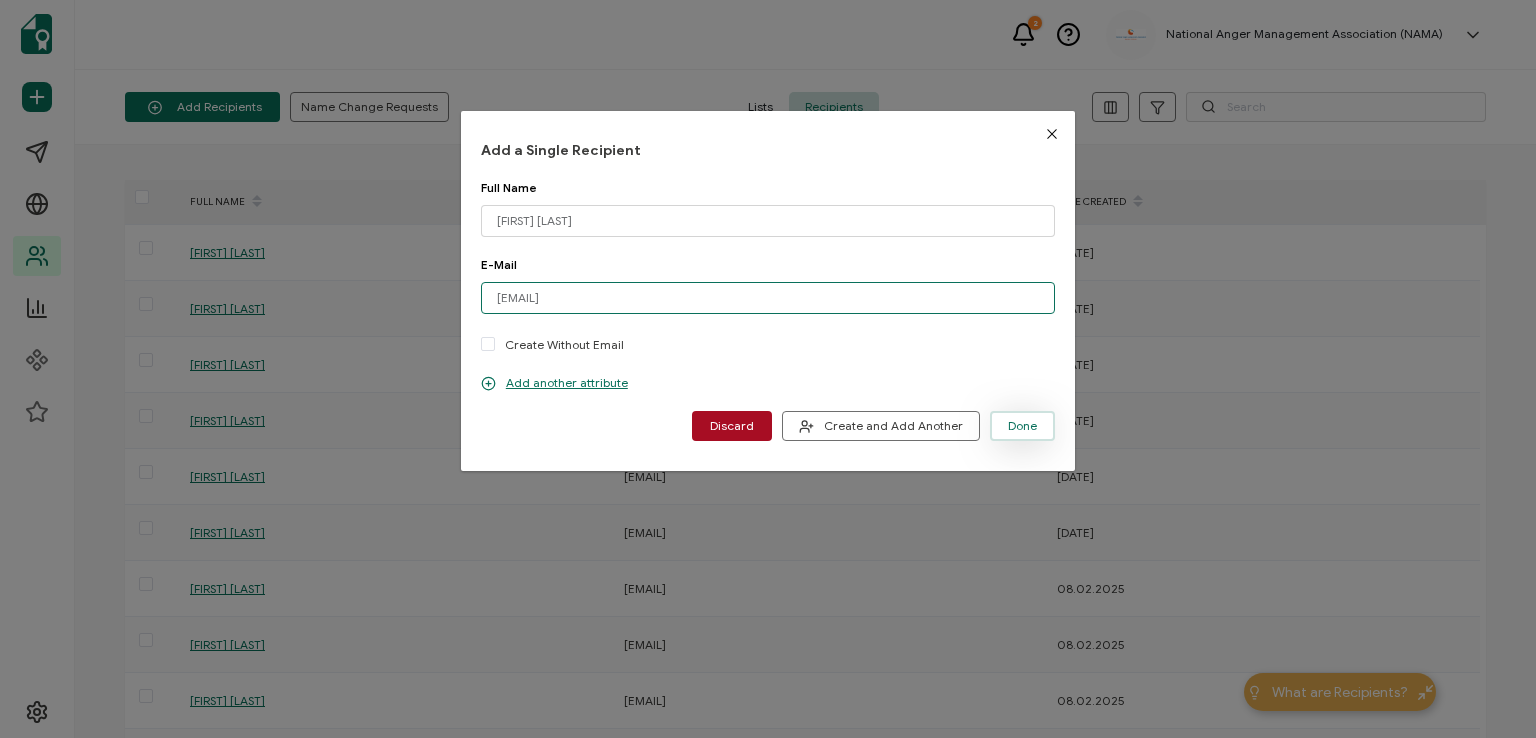 type on "[EMAIL]" 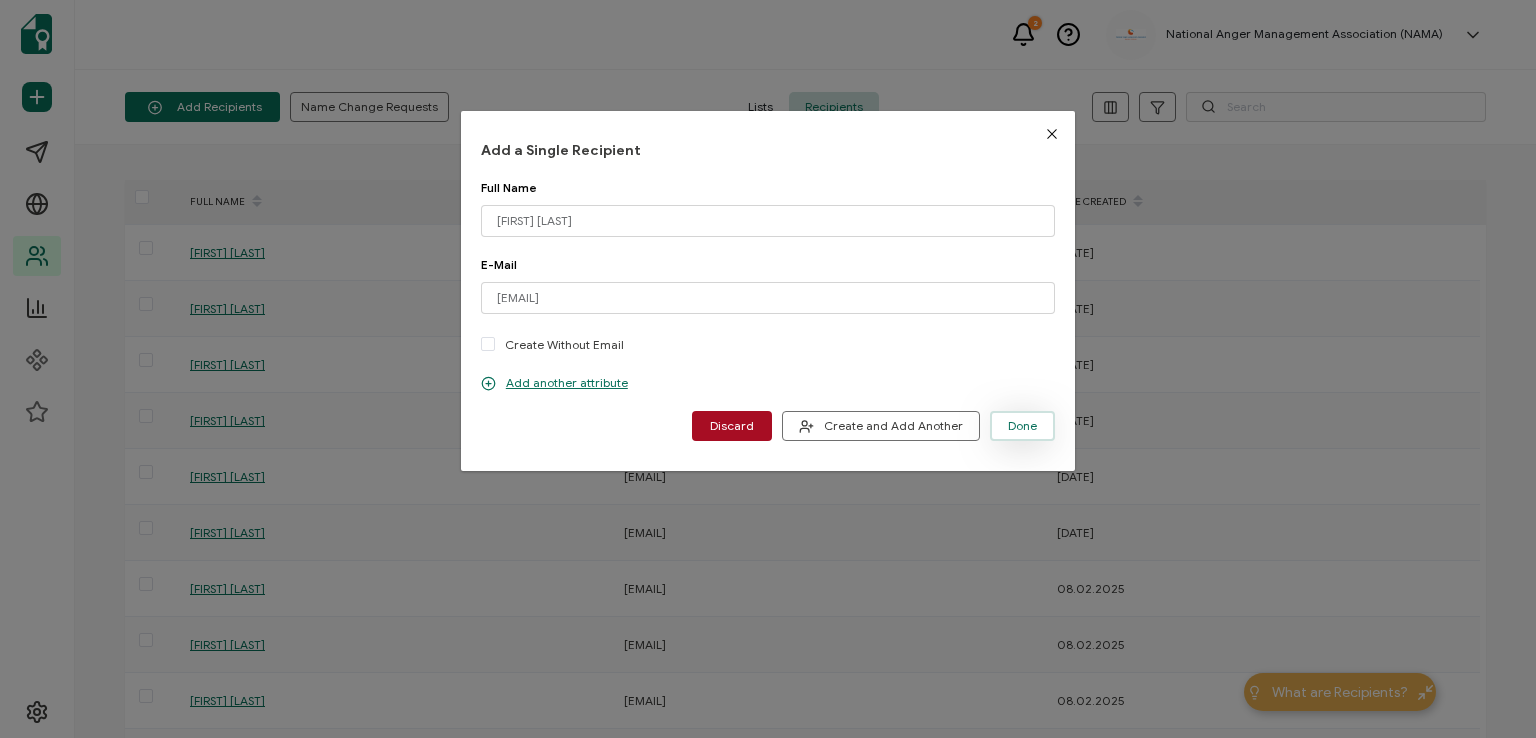 click on "Done" at bounding box center (1022, 426) 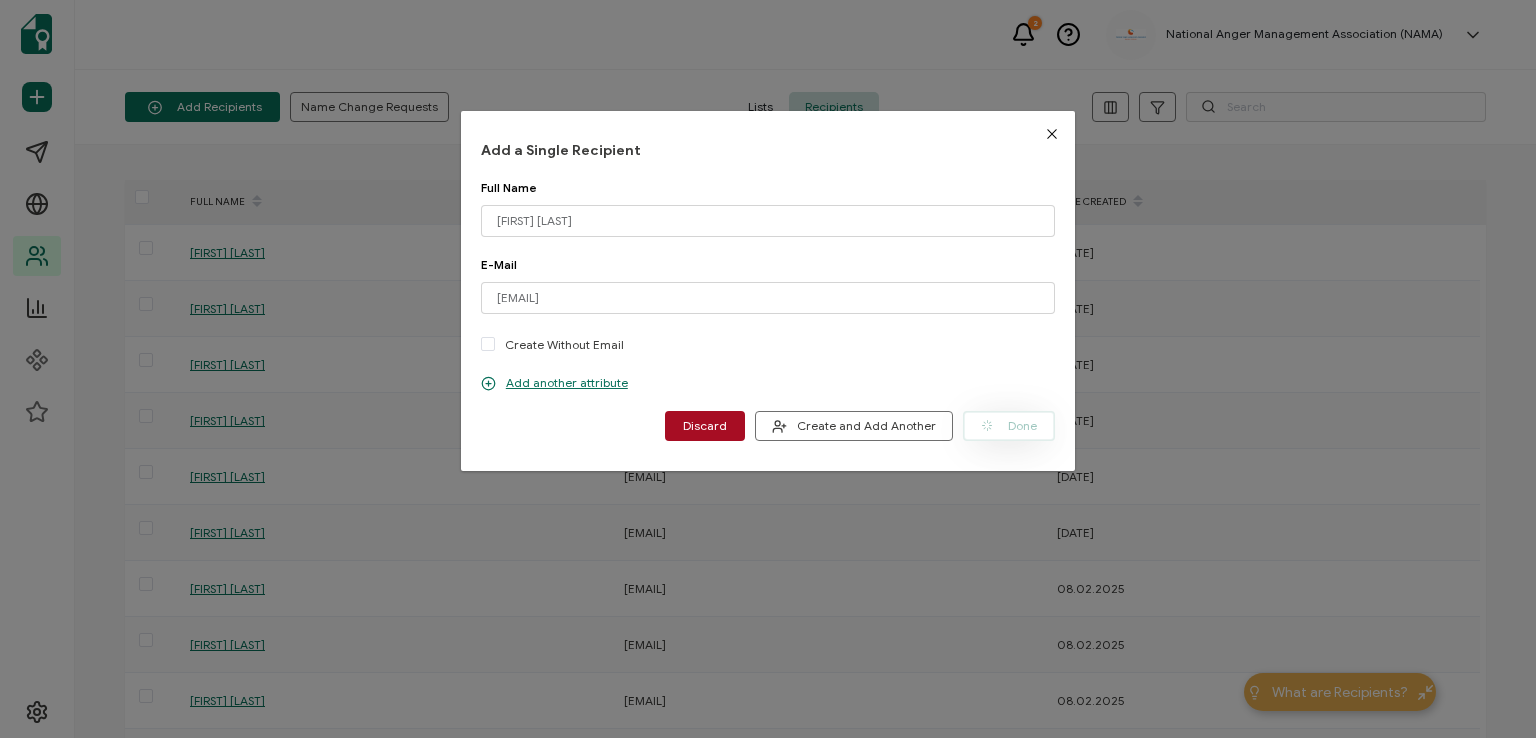 type 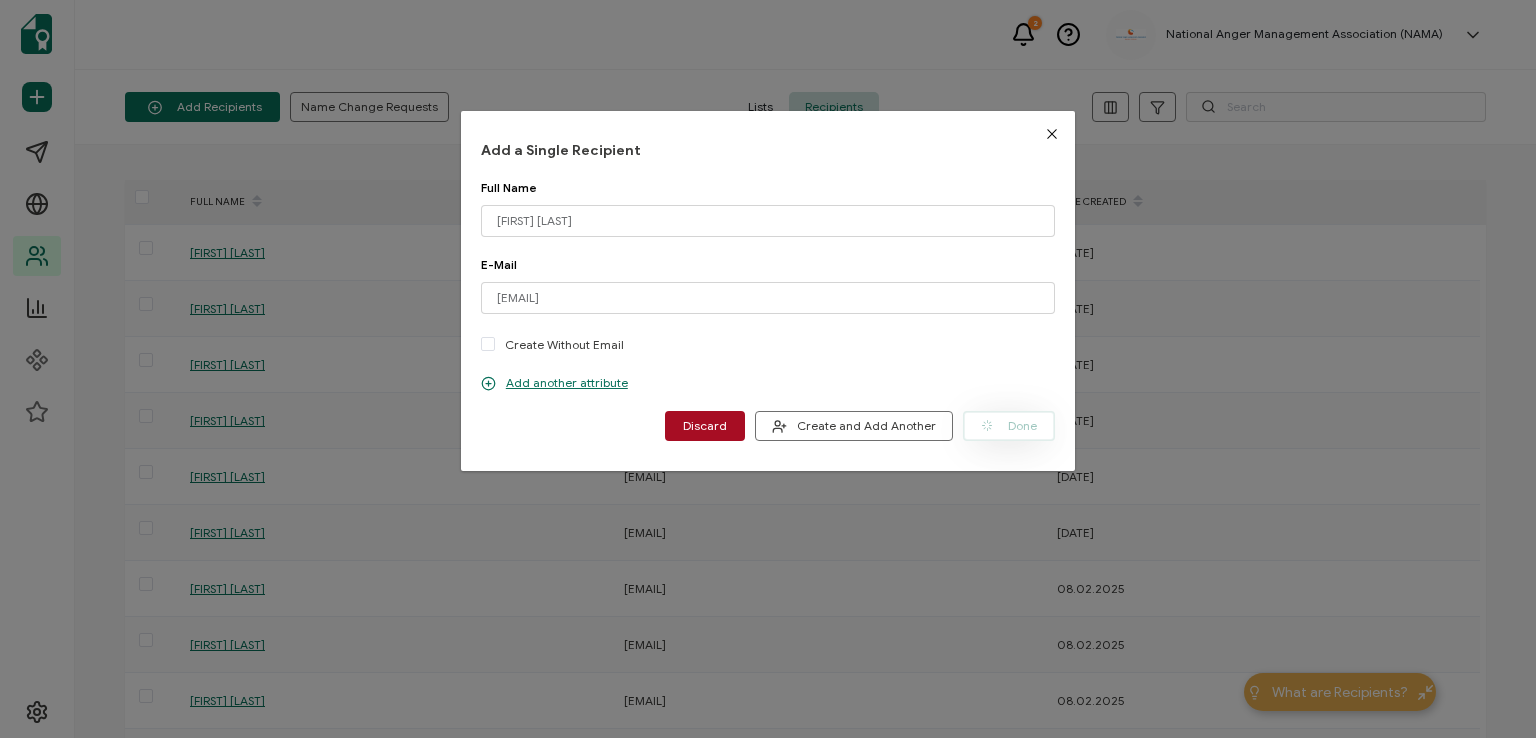 type 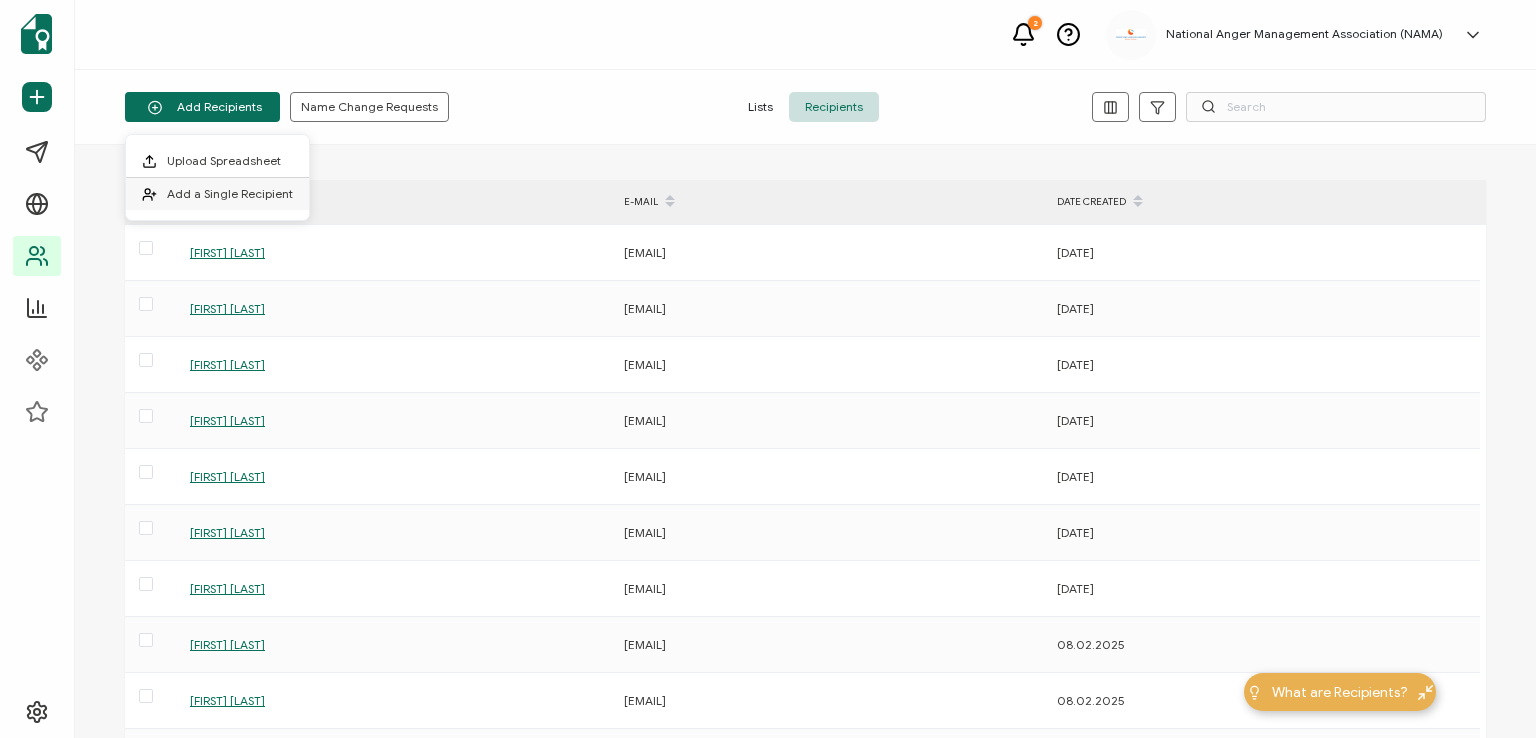 click on "Add a Single Recipient" at bounding box center [230, 193] 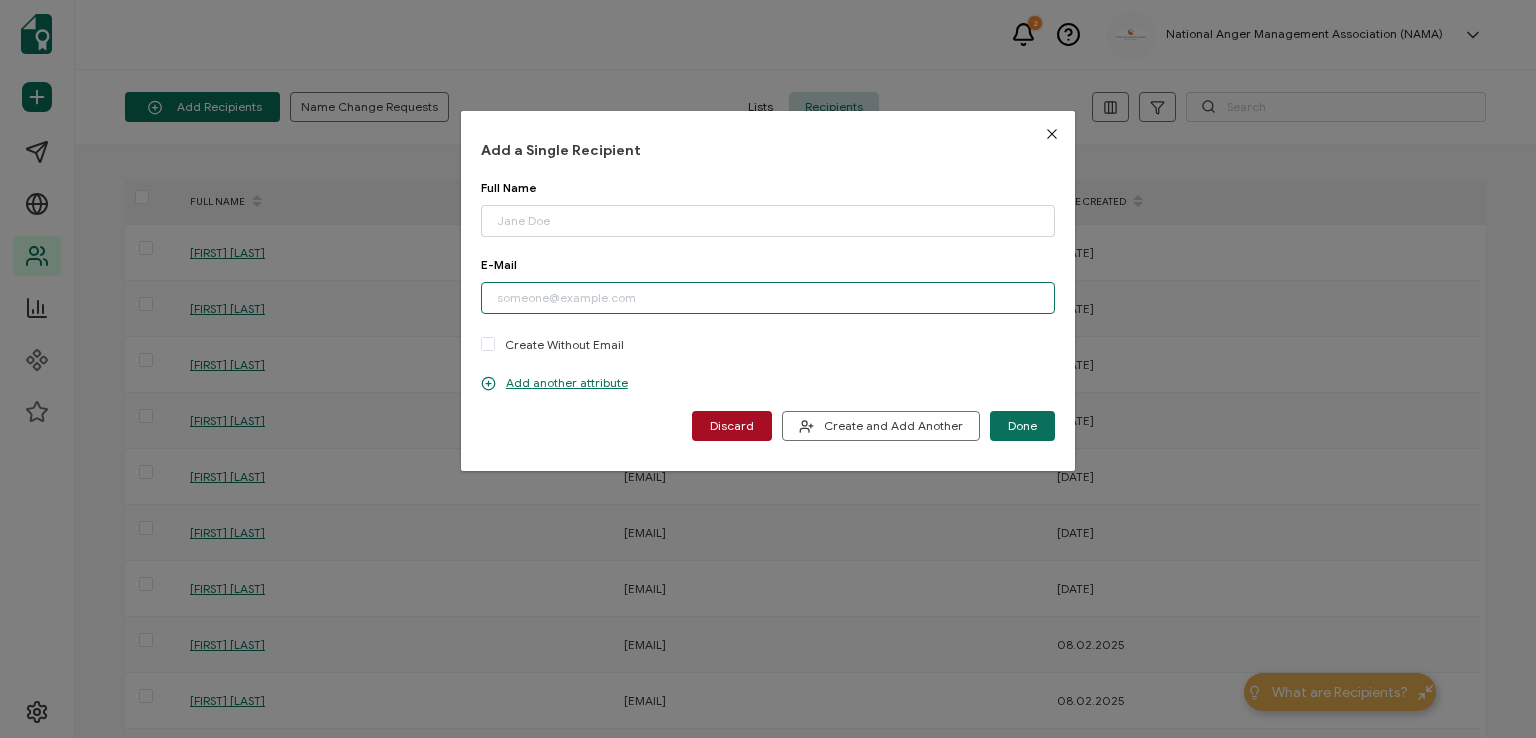 paste on "[EMAIL]" 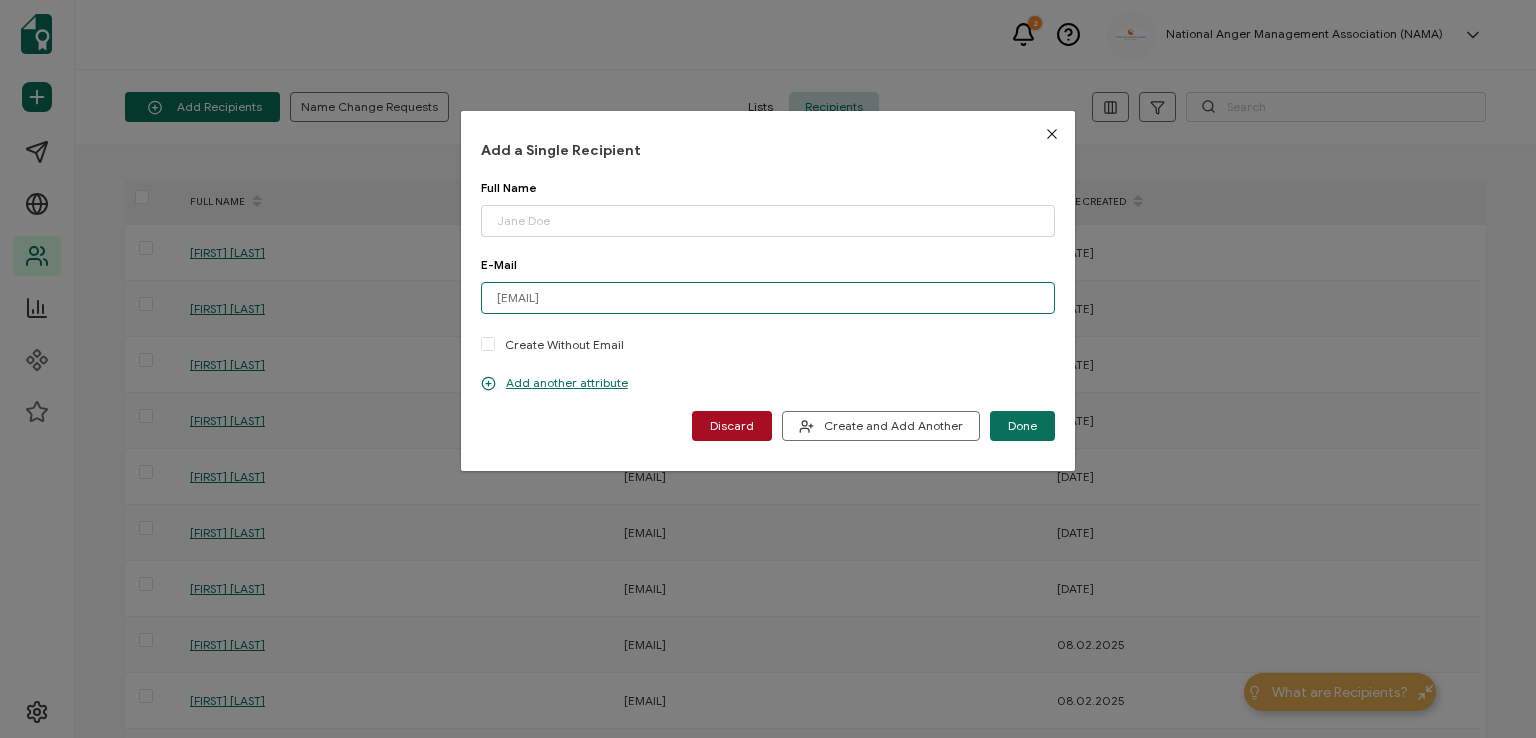 type on "[EMAIL]" 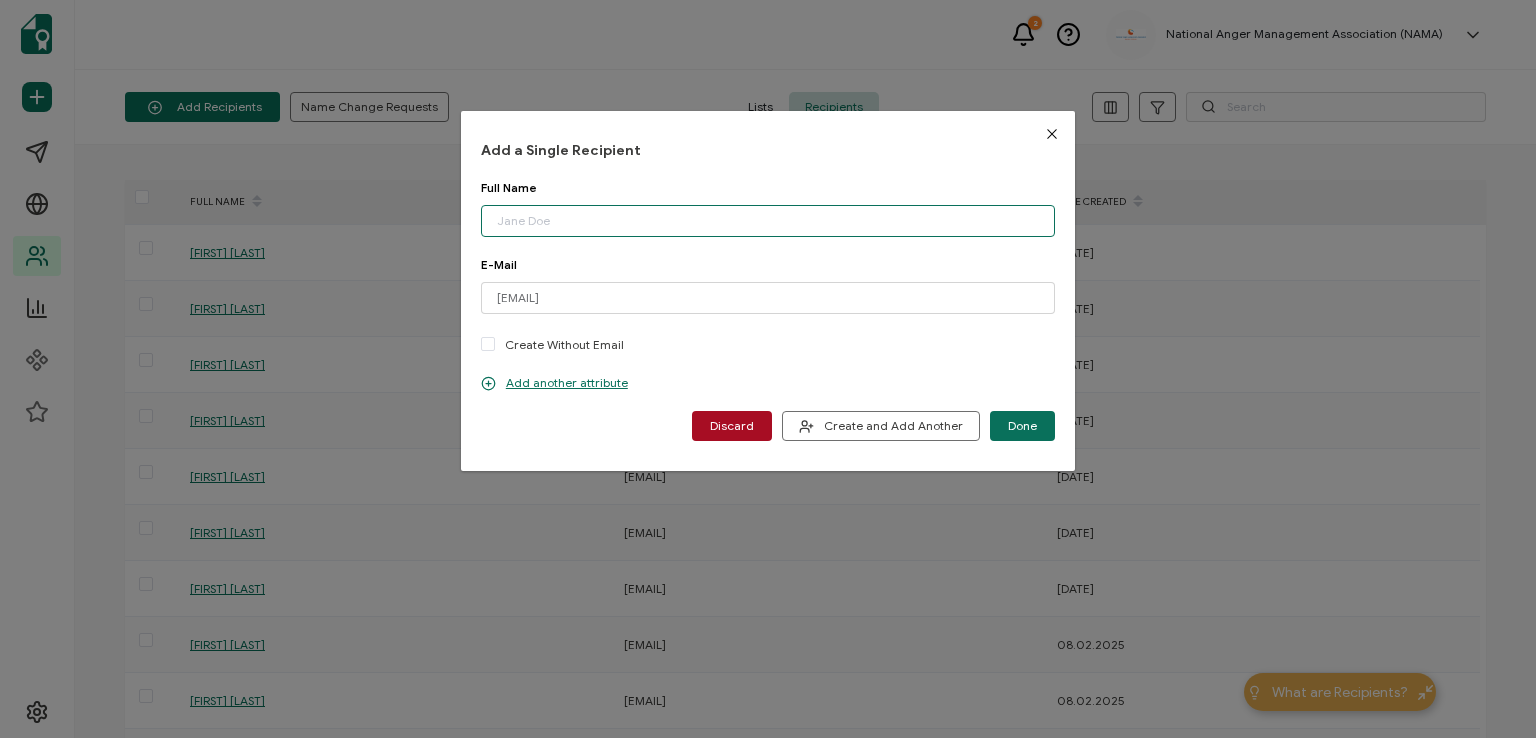 paste on "[FIRST] [LAST]" 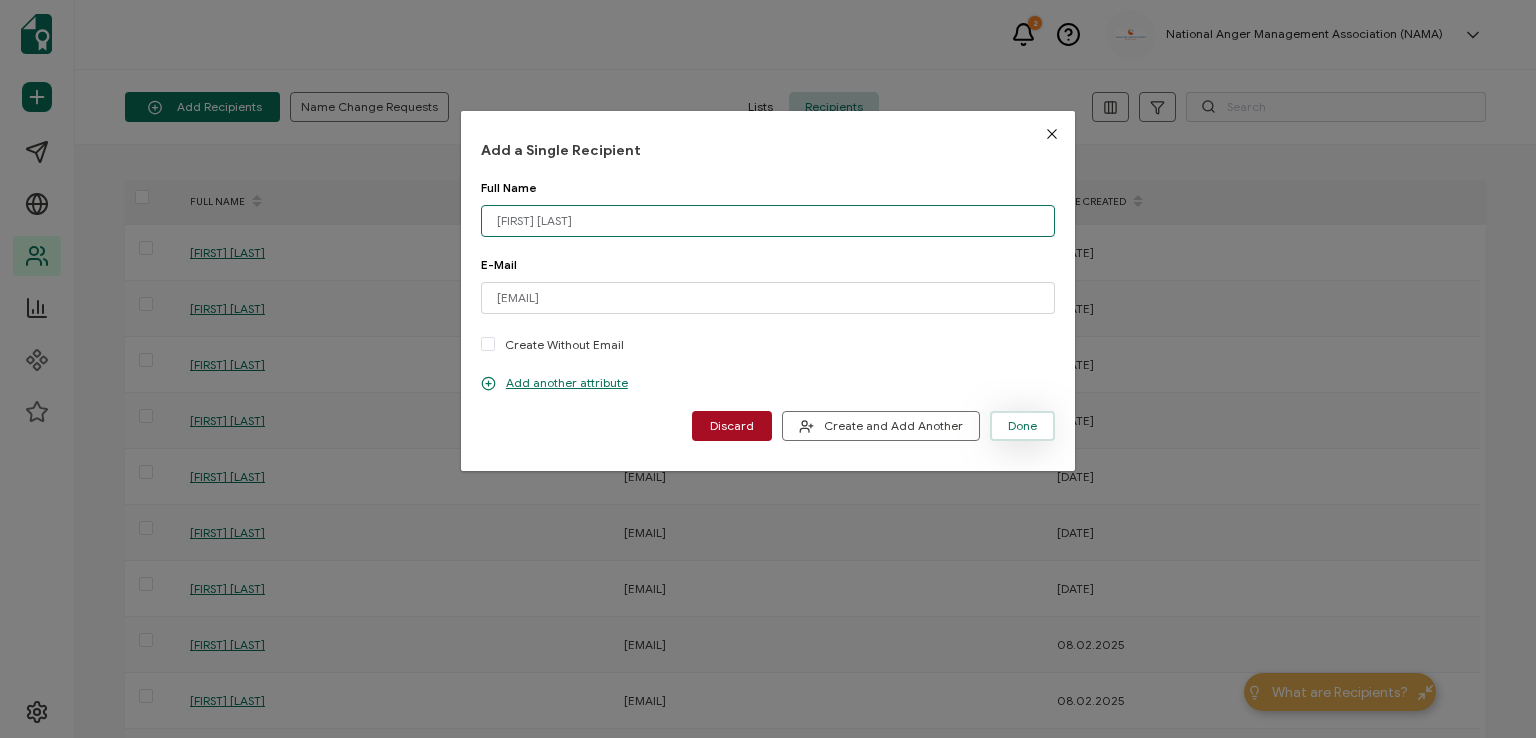 type on "[FIRST] [LAST]" 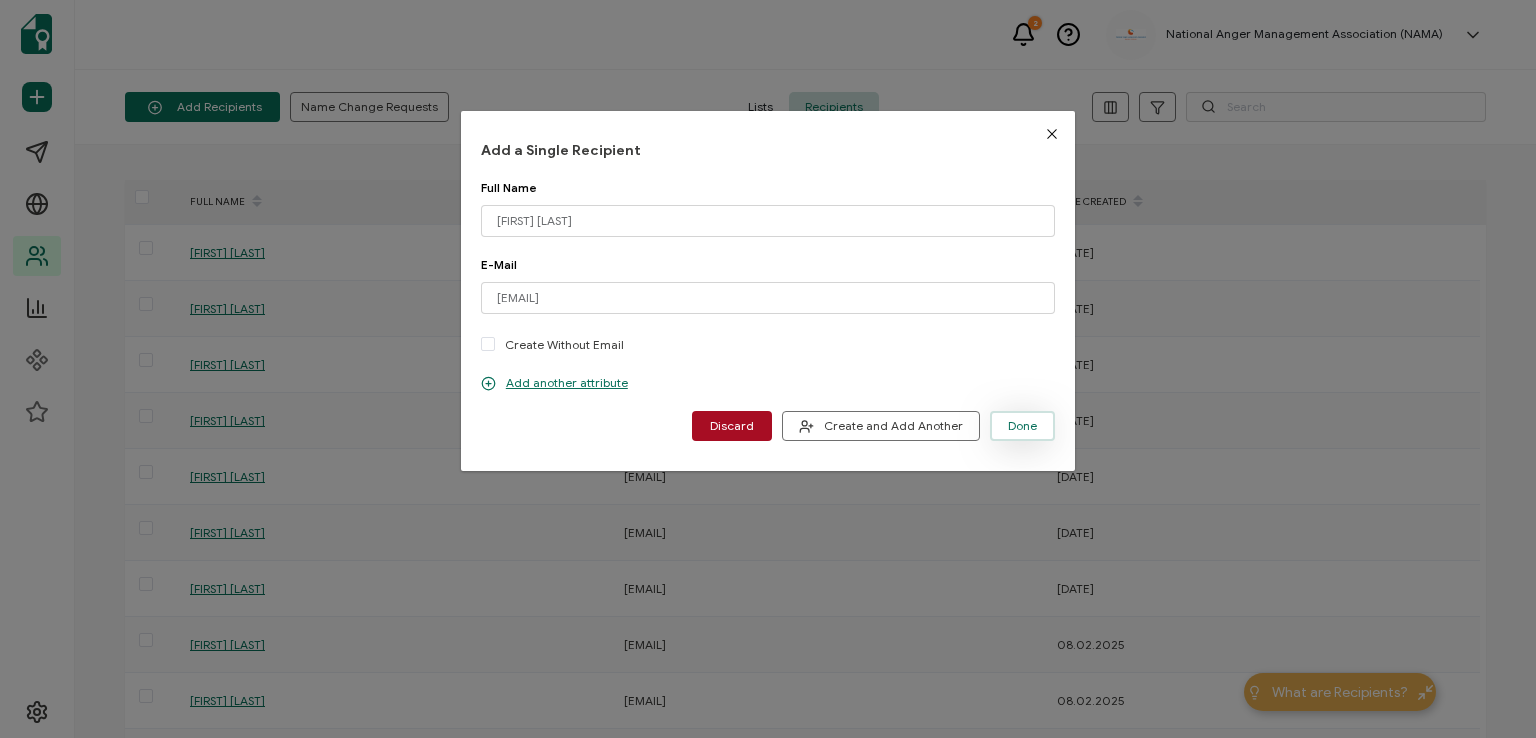click on "Done" at bounding box center [1022, 426] 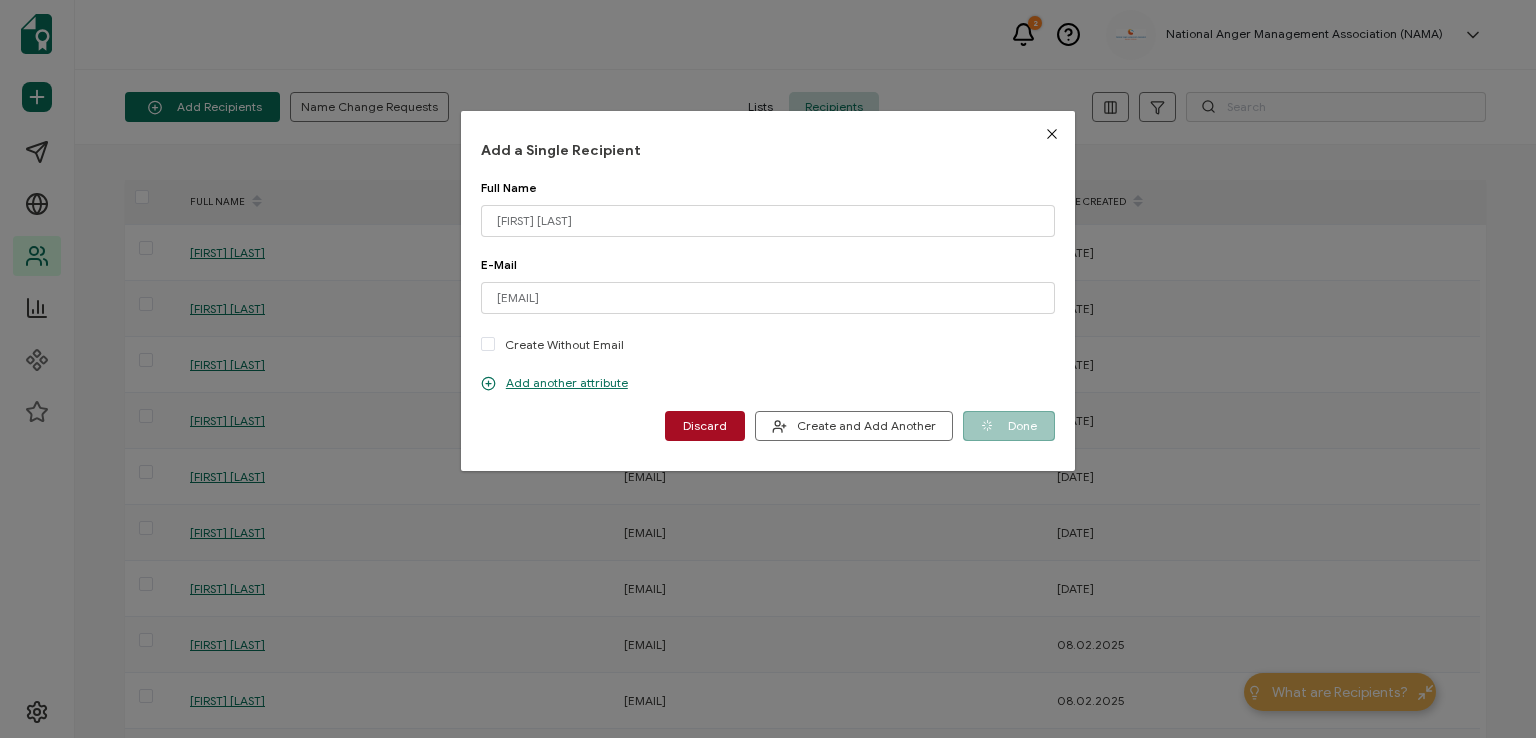 type 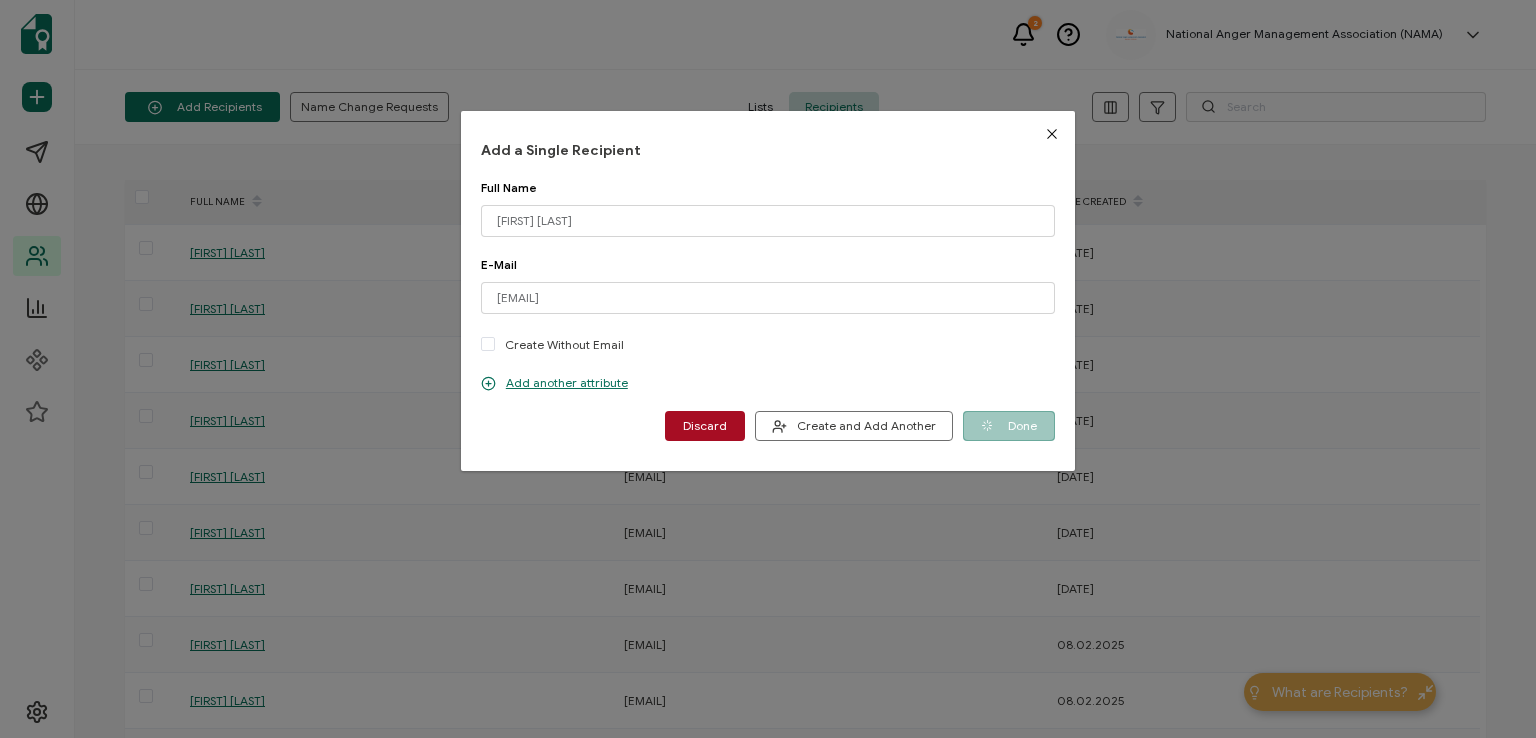 type 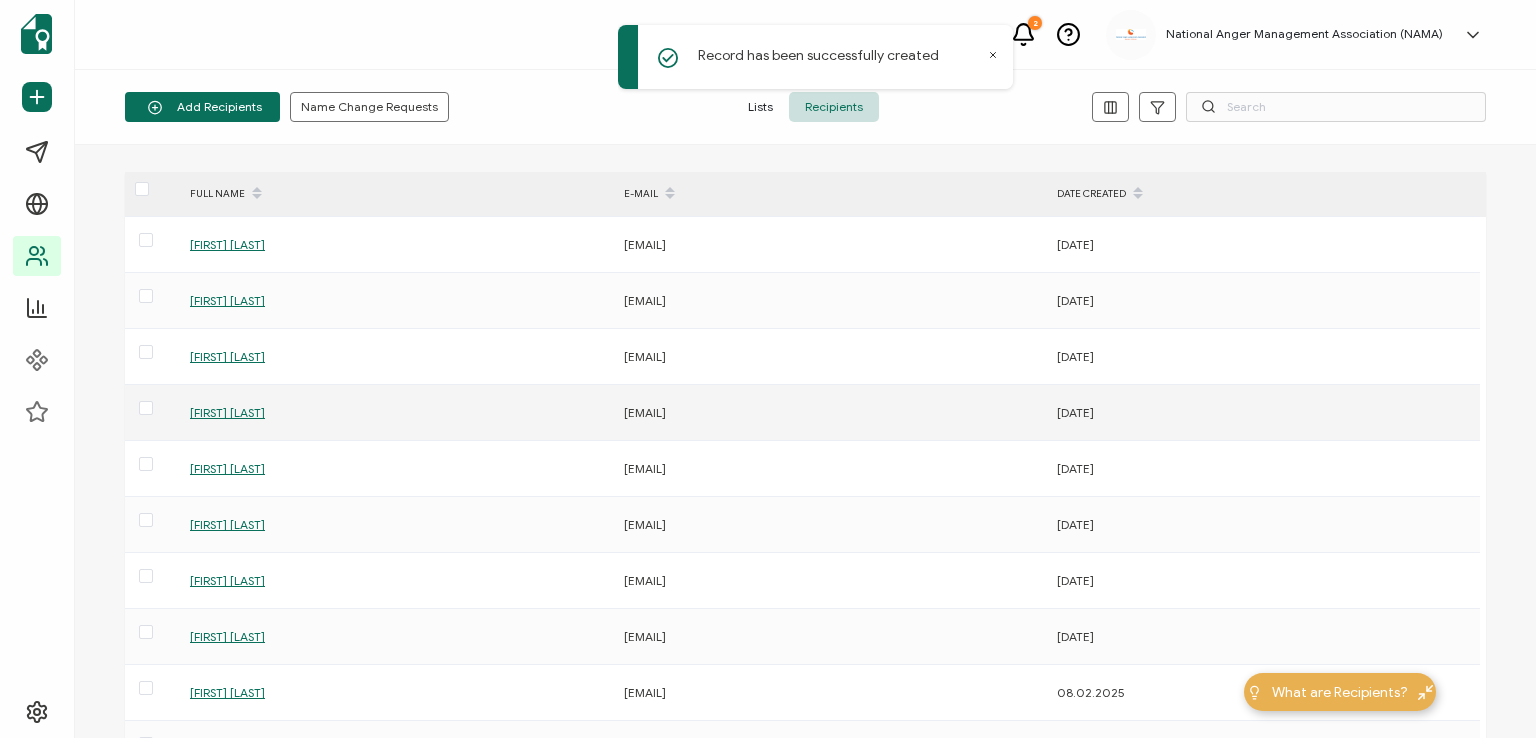 scroll, scrollTop: 0, scrollLeft: 0, axis: both 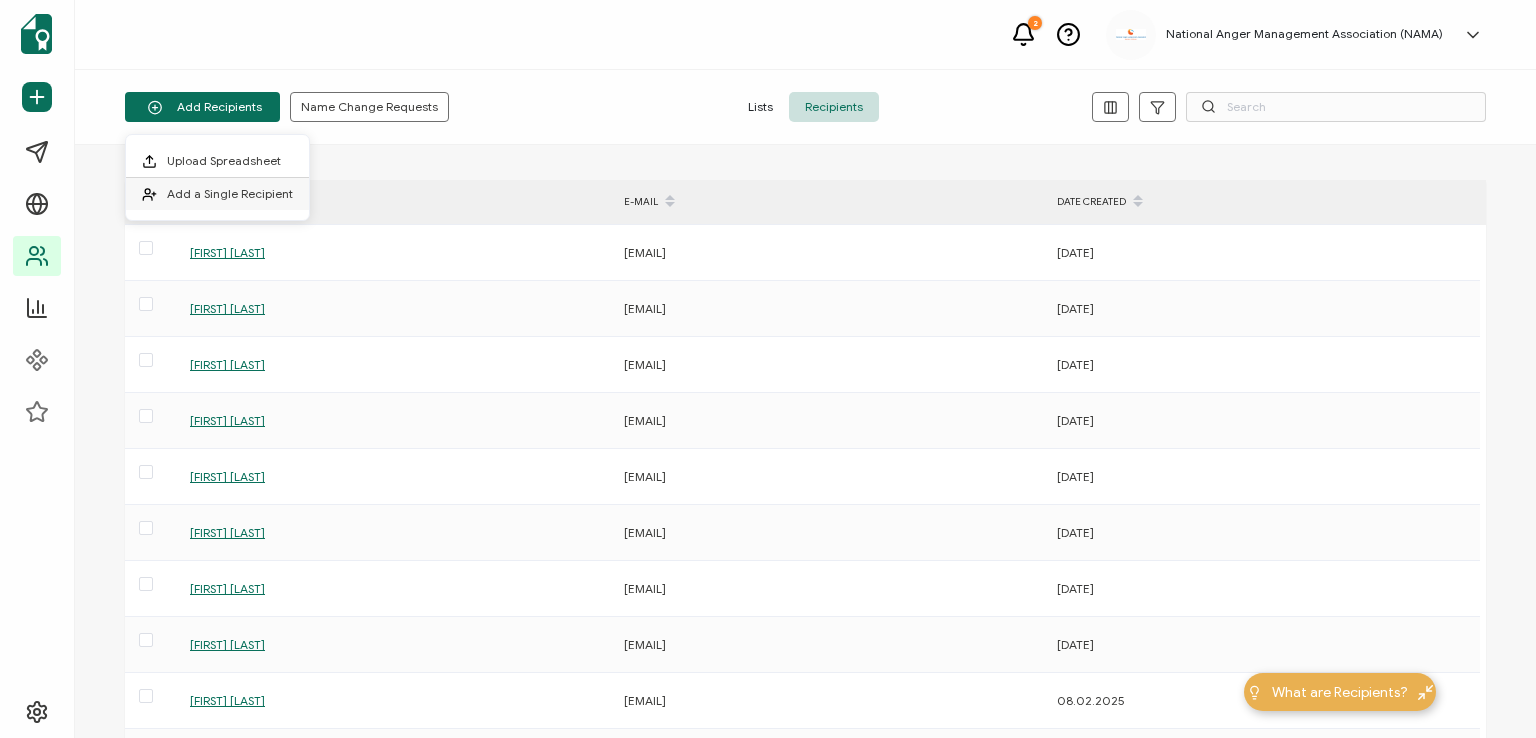 click on "Add a Single Recipient" at bounding box center [230, 193] 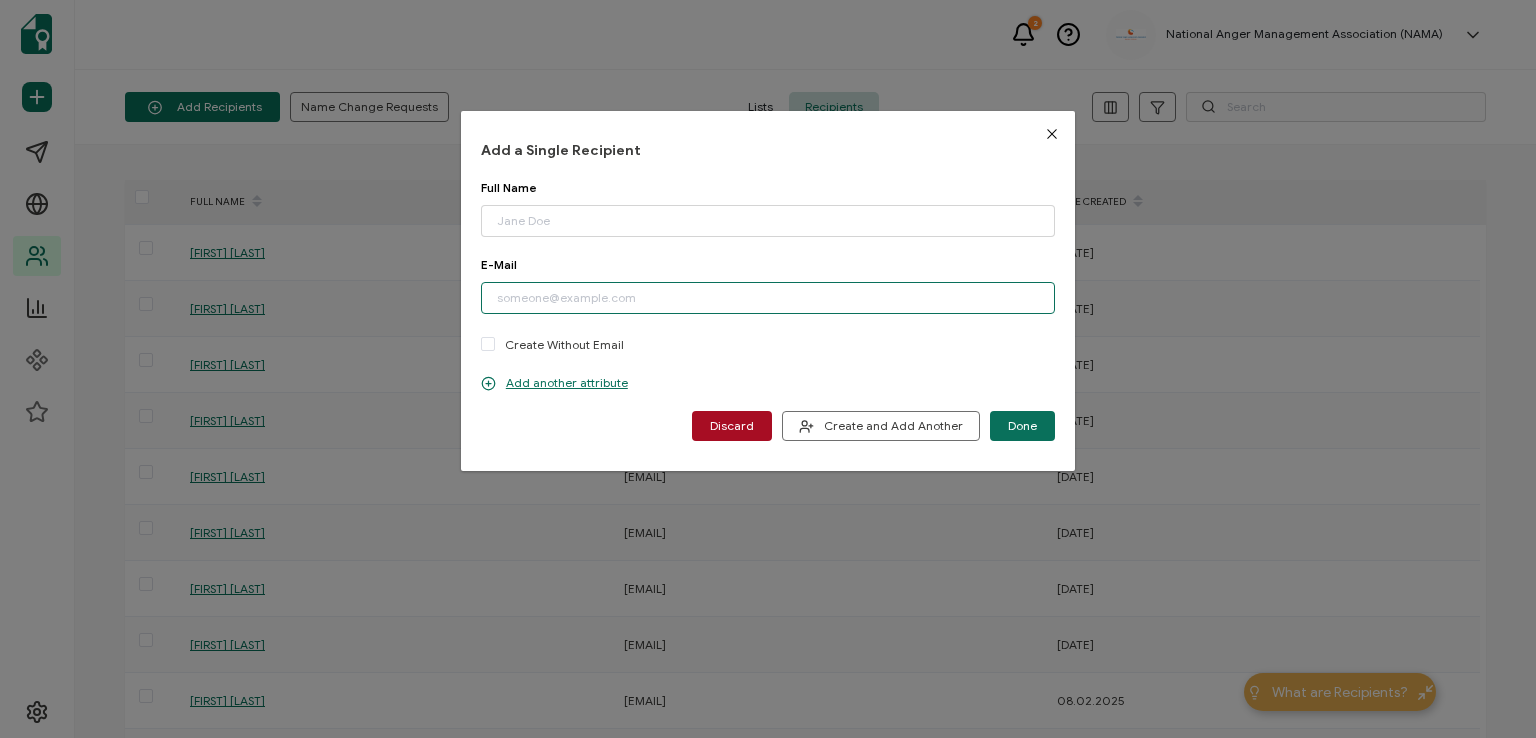 paste on "[EMAIL]" 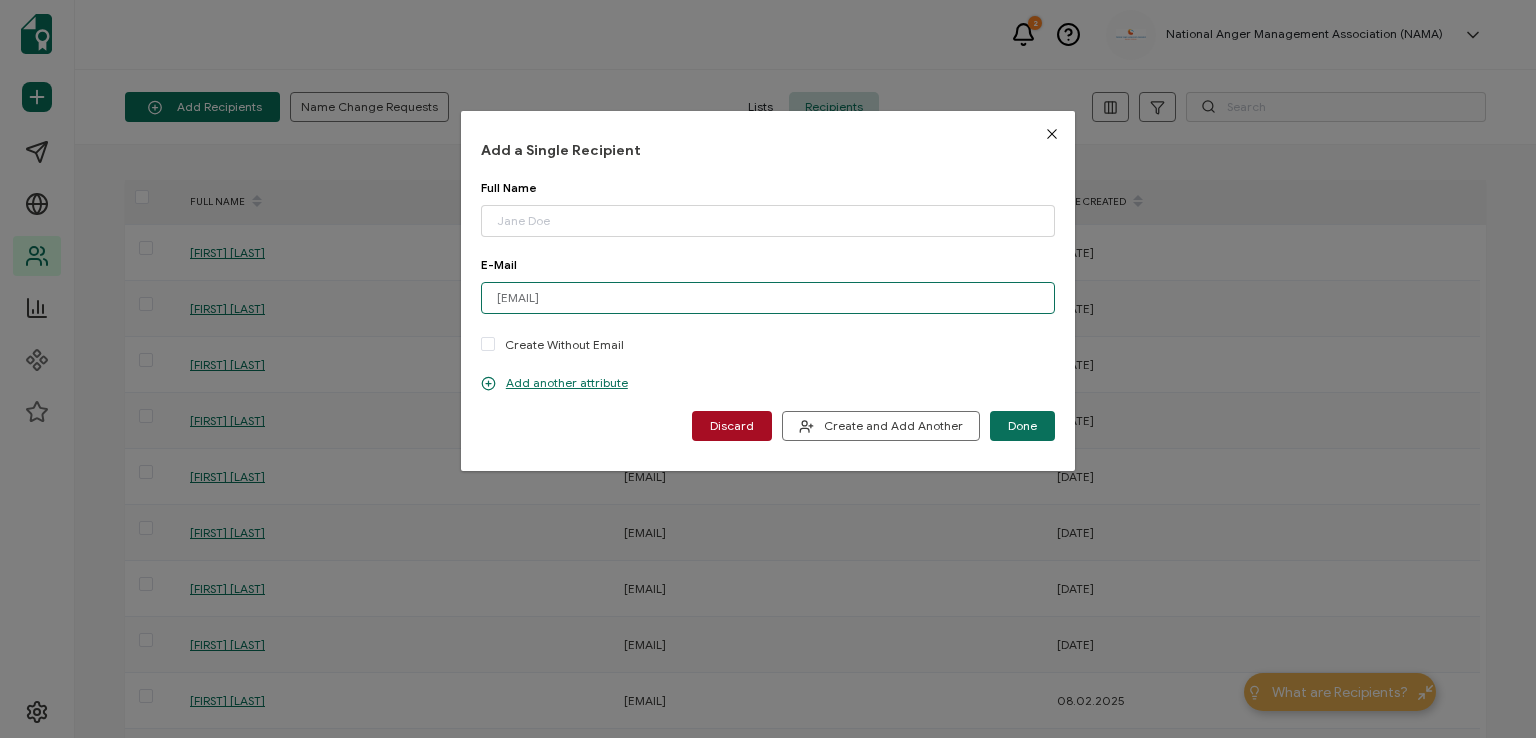 type on "[EMAIL]" 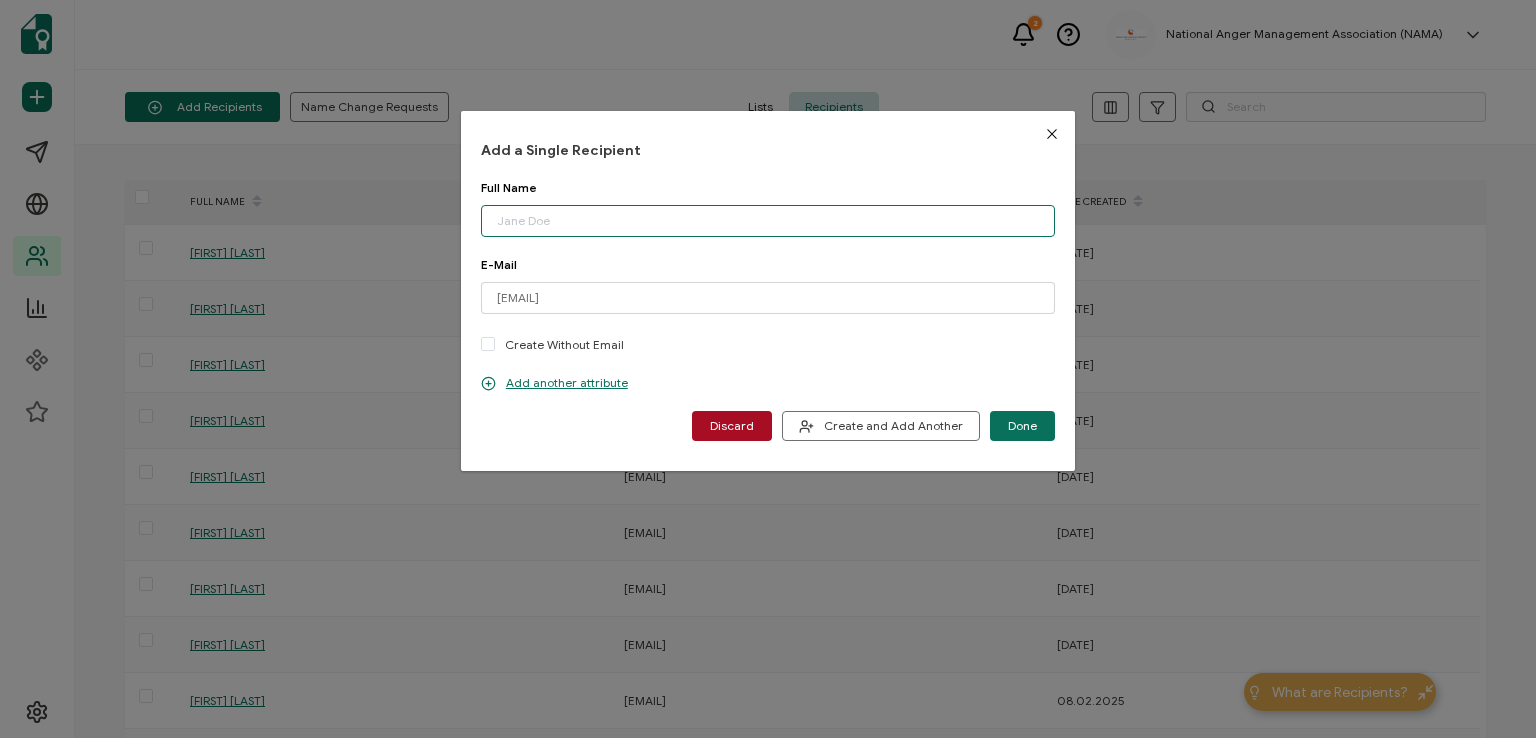 paste on "[FIRST] [LAST]" 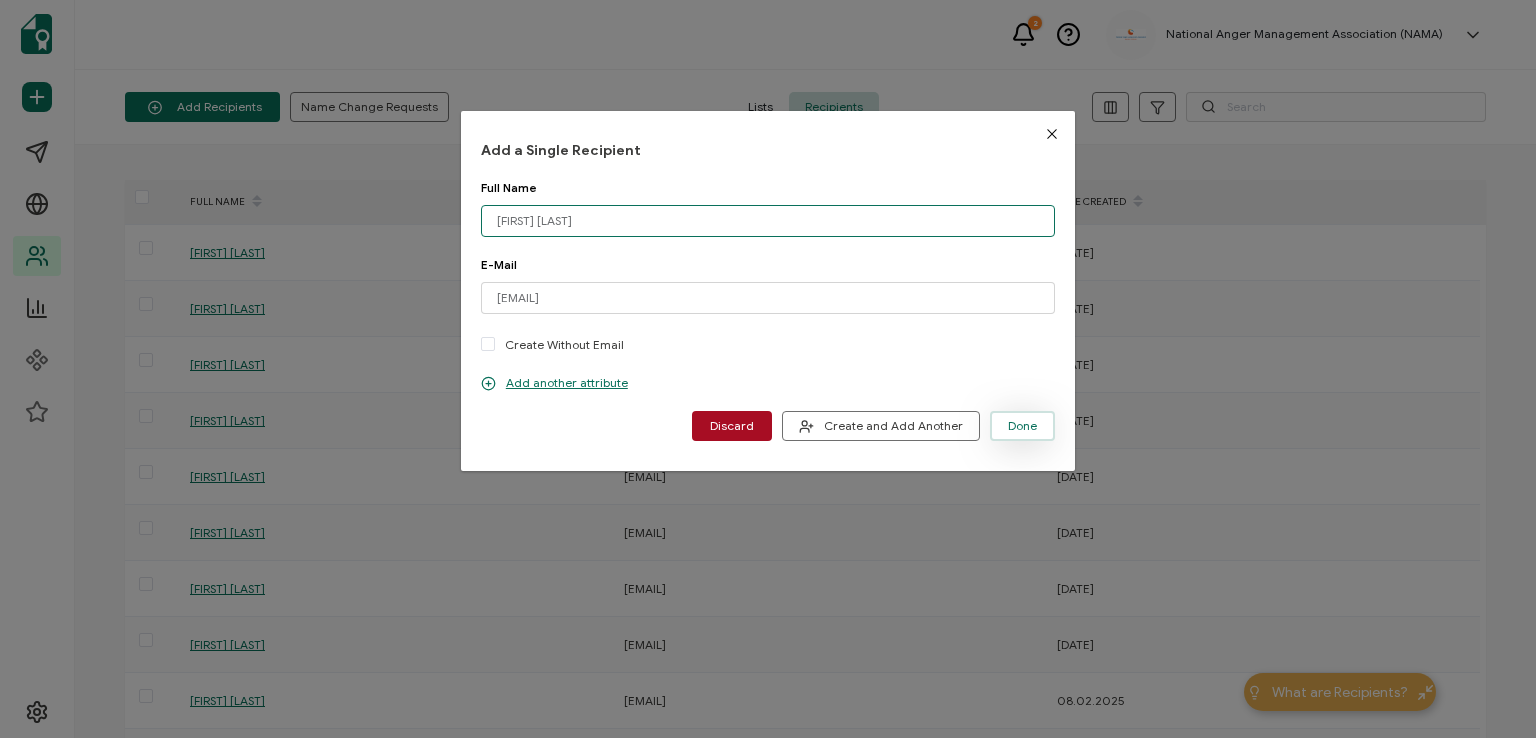 type on "[FIRST] [LAST]" 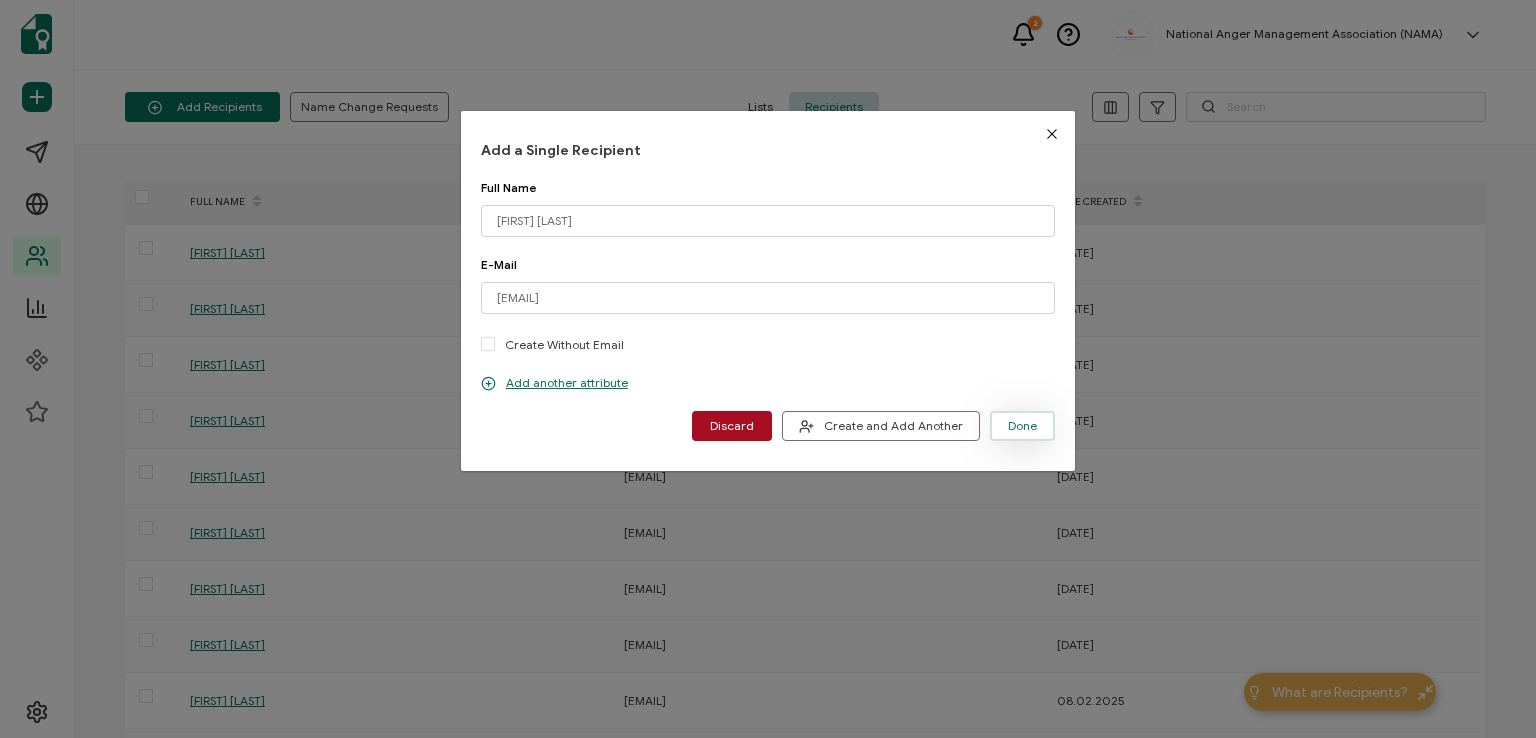 click on "Done" at bounding box center (1022, 426) 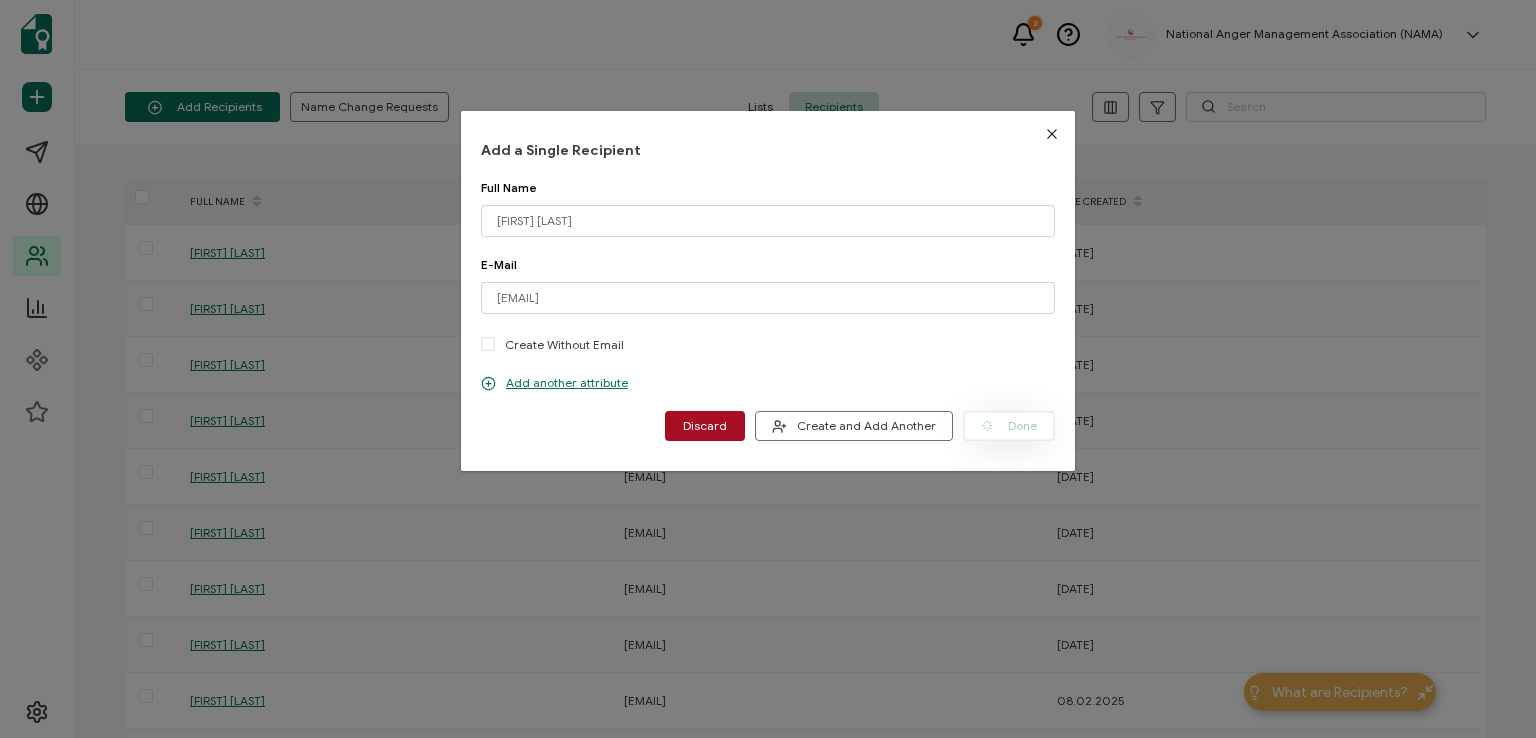 type 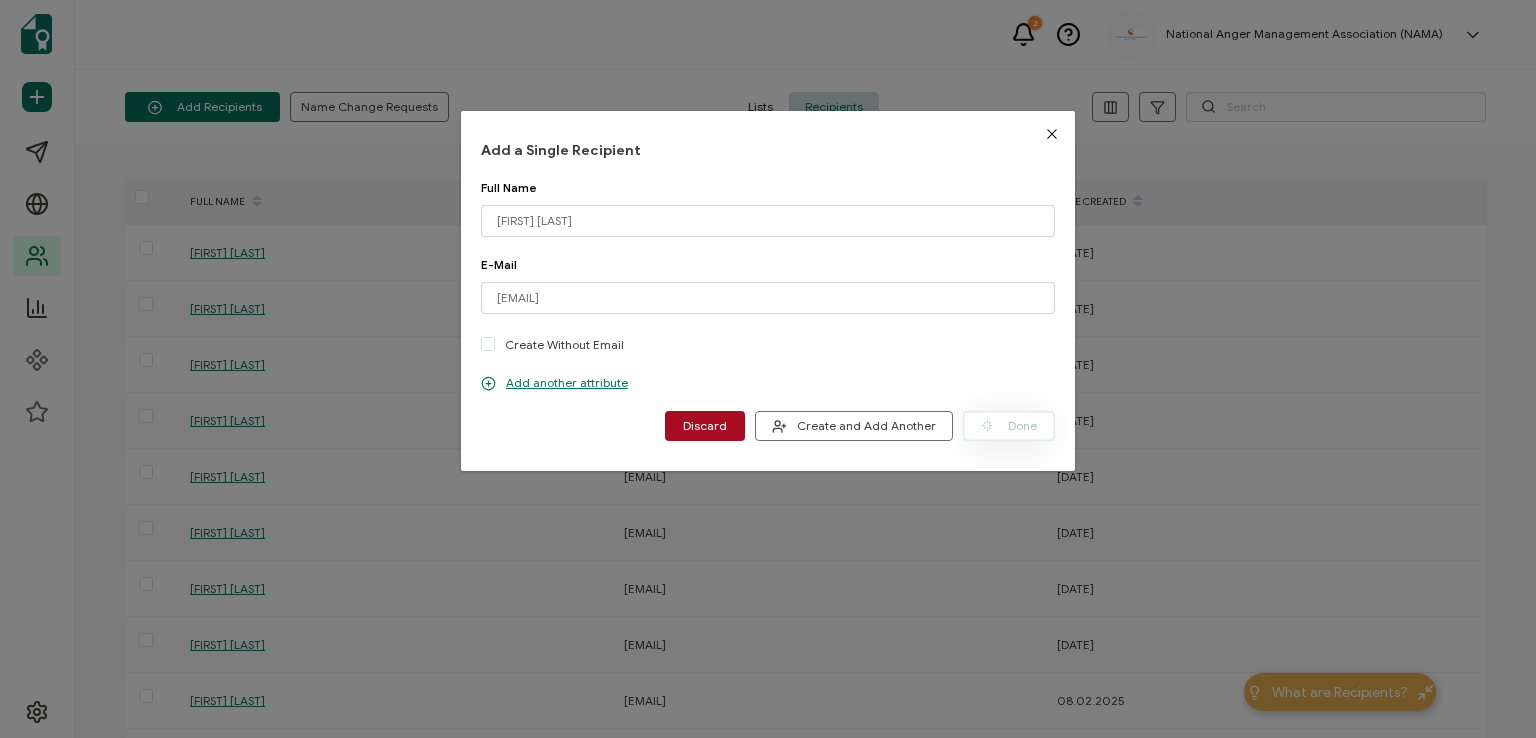 type 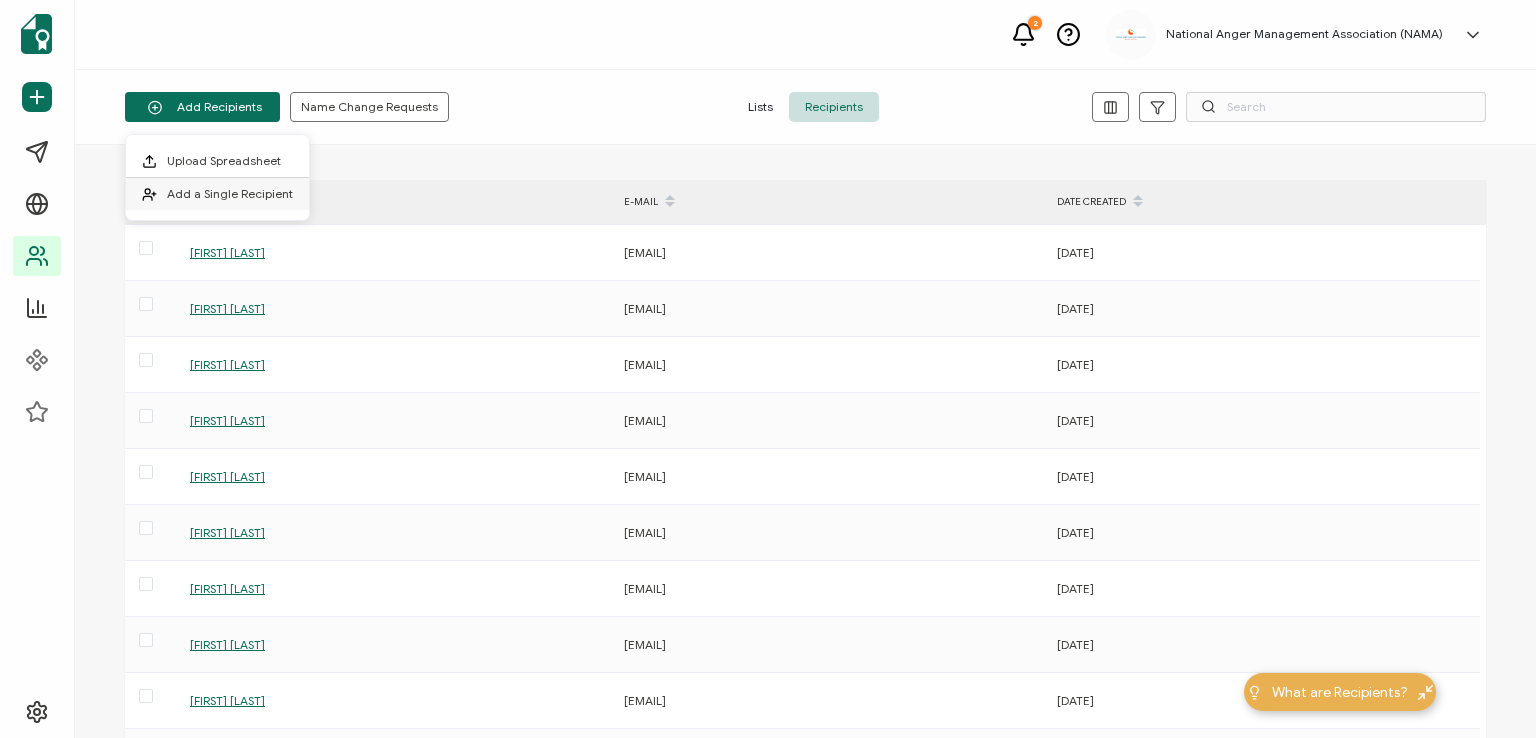 click on "Add a Single Recipient" at bounding box center (230, 193) 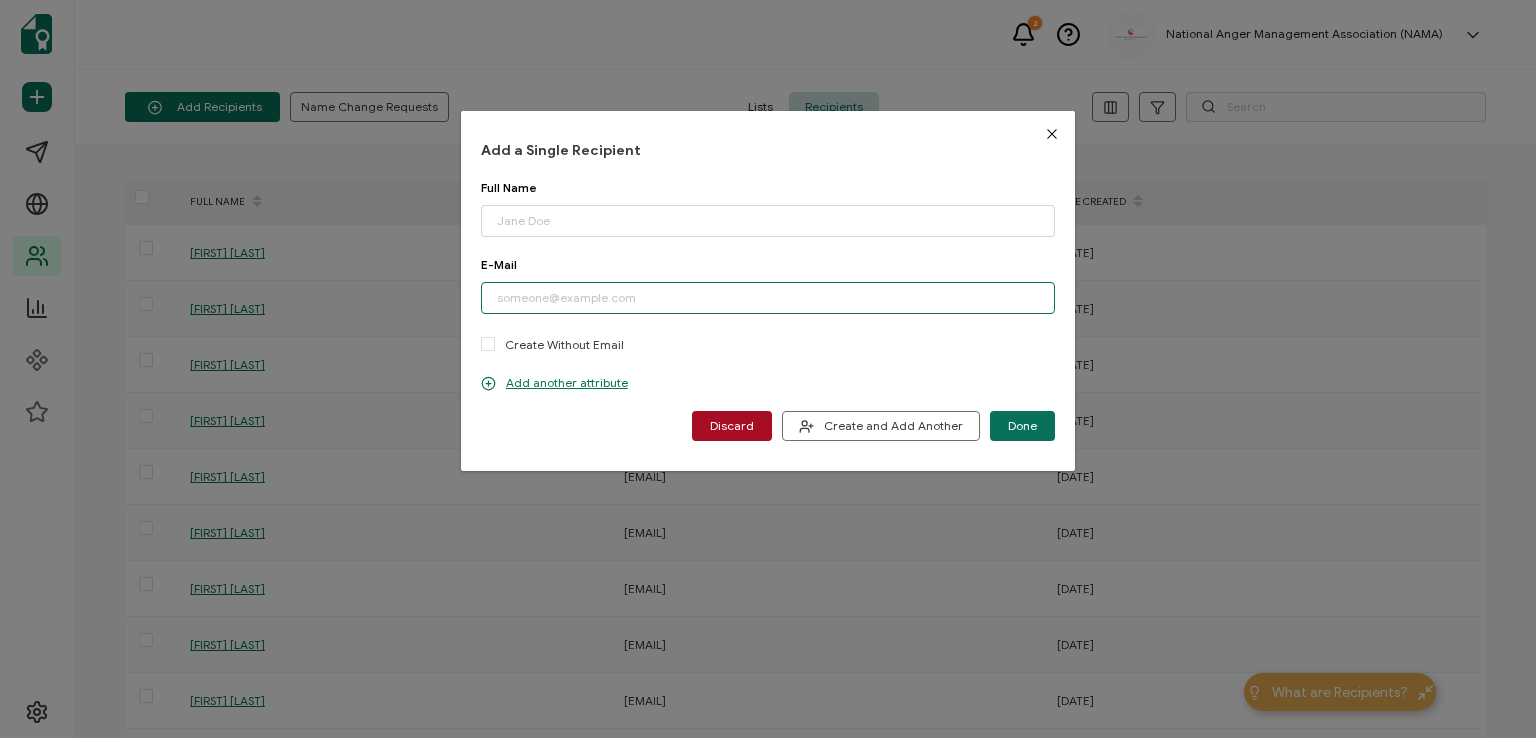 paste on "[EMAIL]" 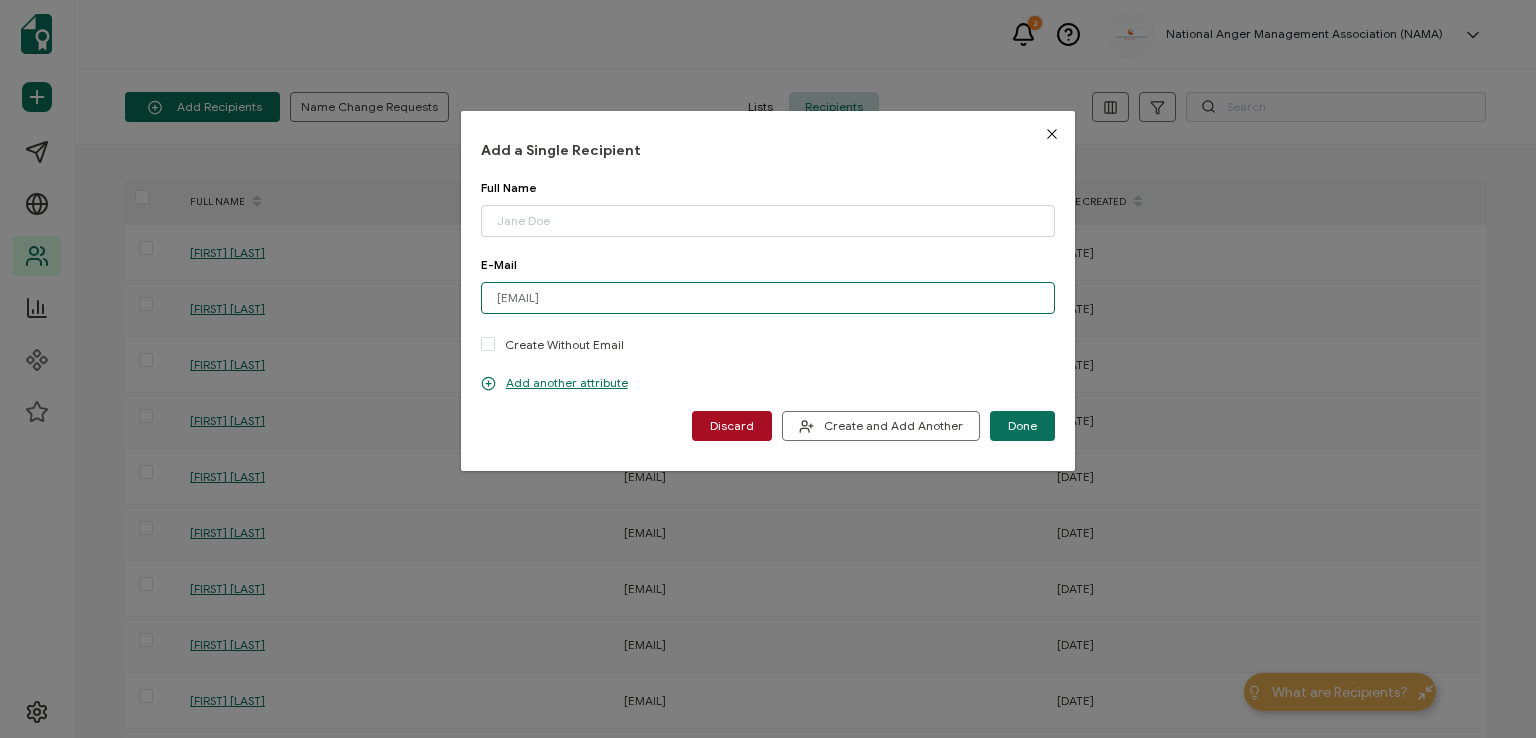 type on "[EMAIL]" 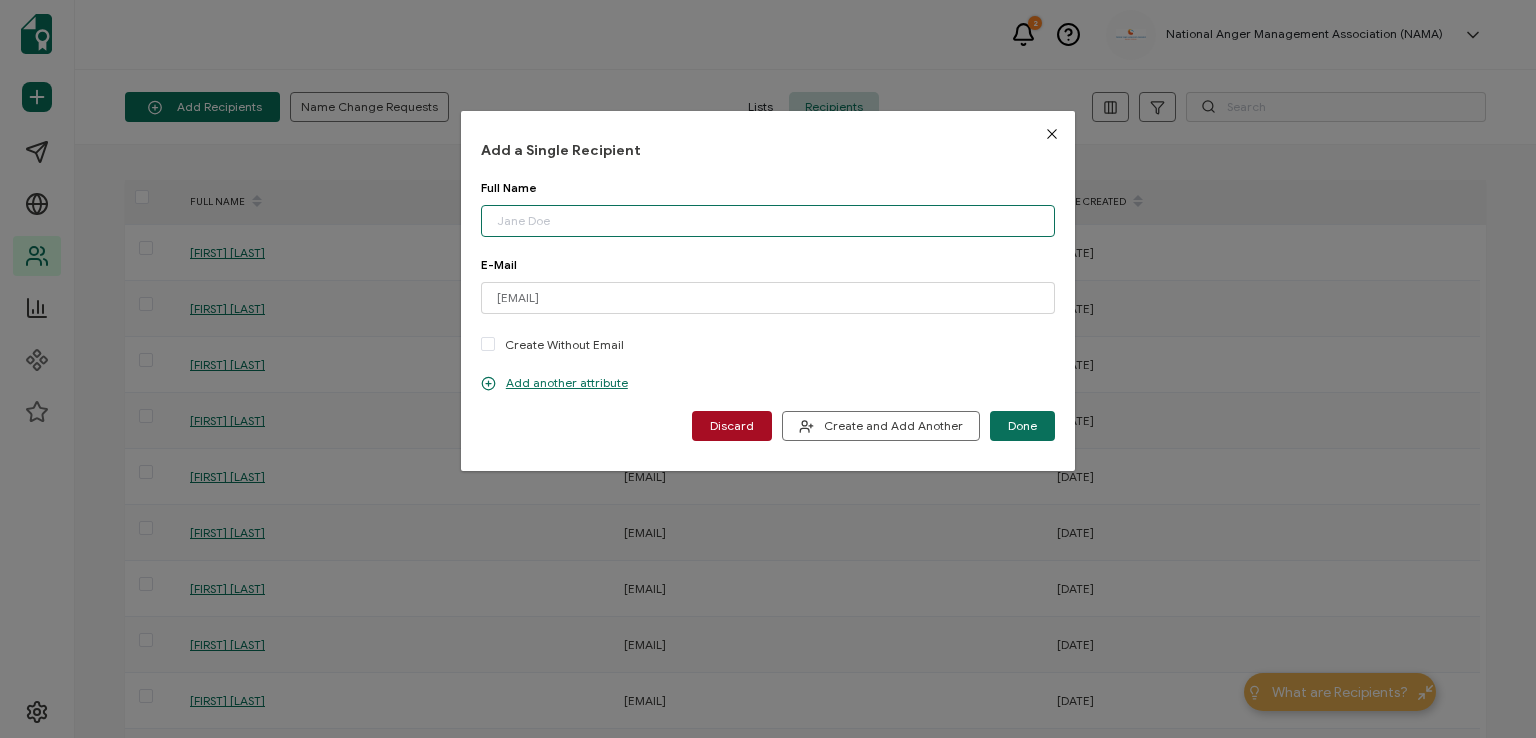 paste on "[FIRST] [LAST]" 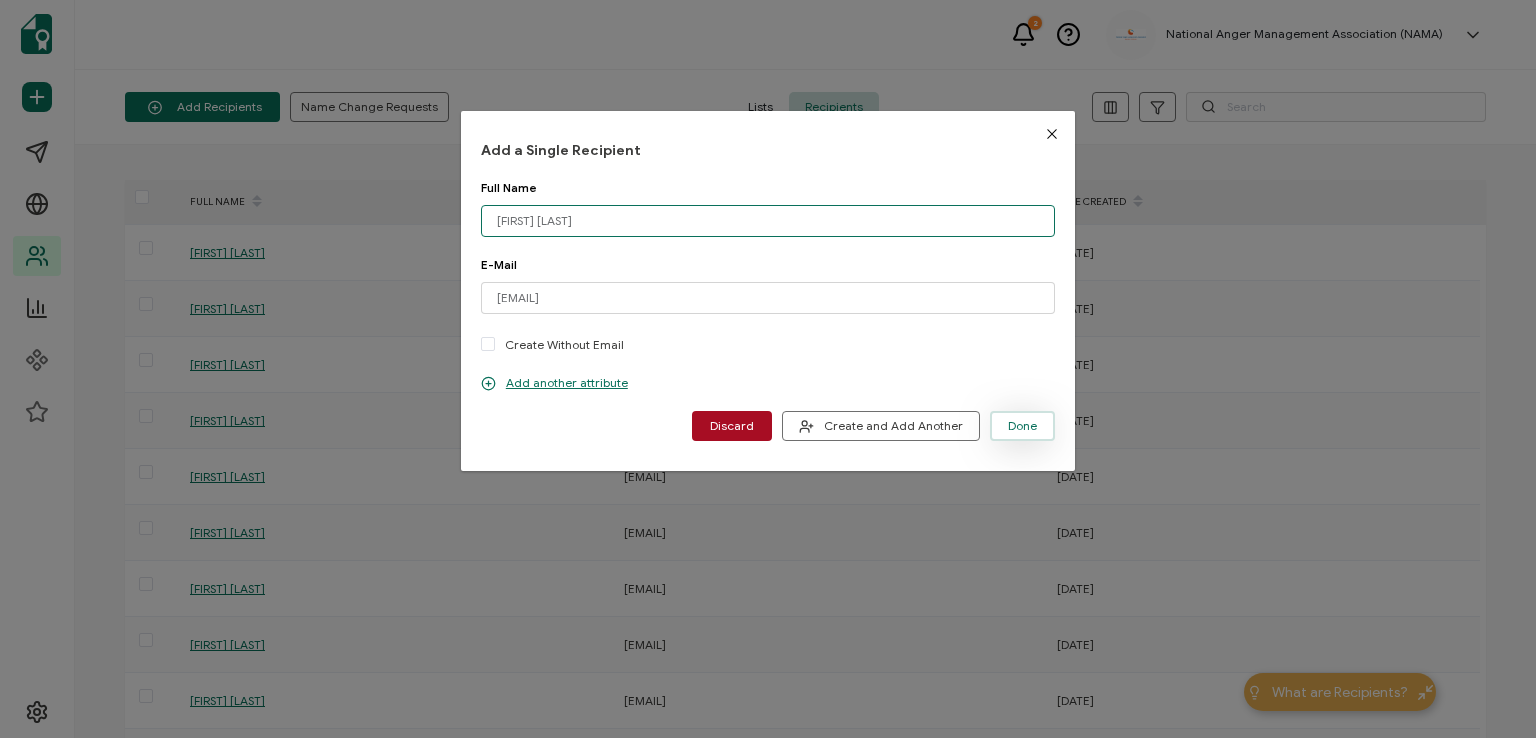 type on "[FIRST] [LAST]" 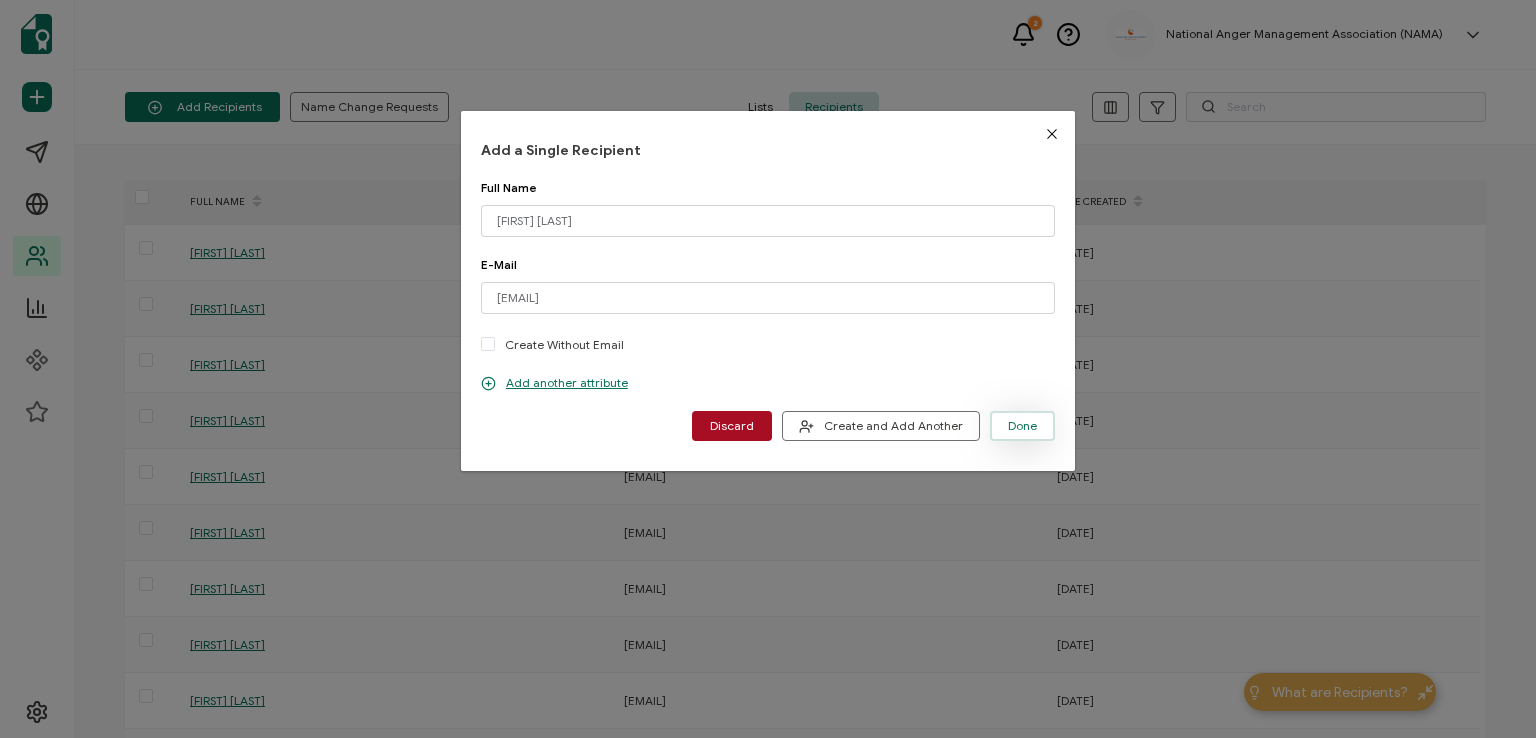 click on "Done" at bounding box center [1022, 426] 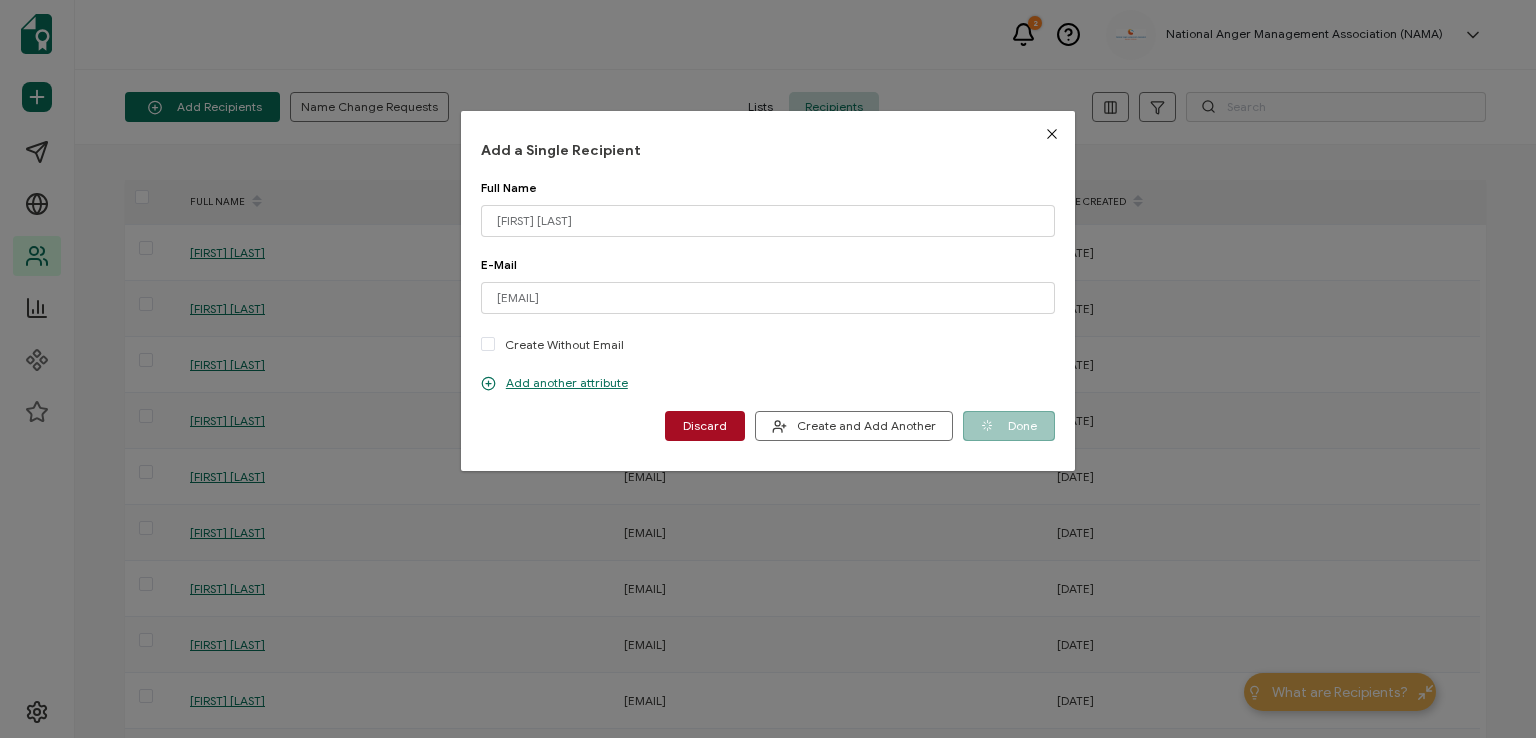 type 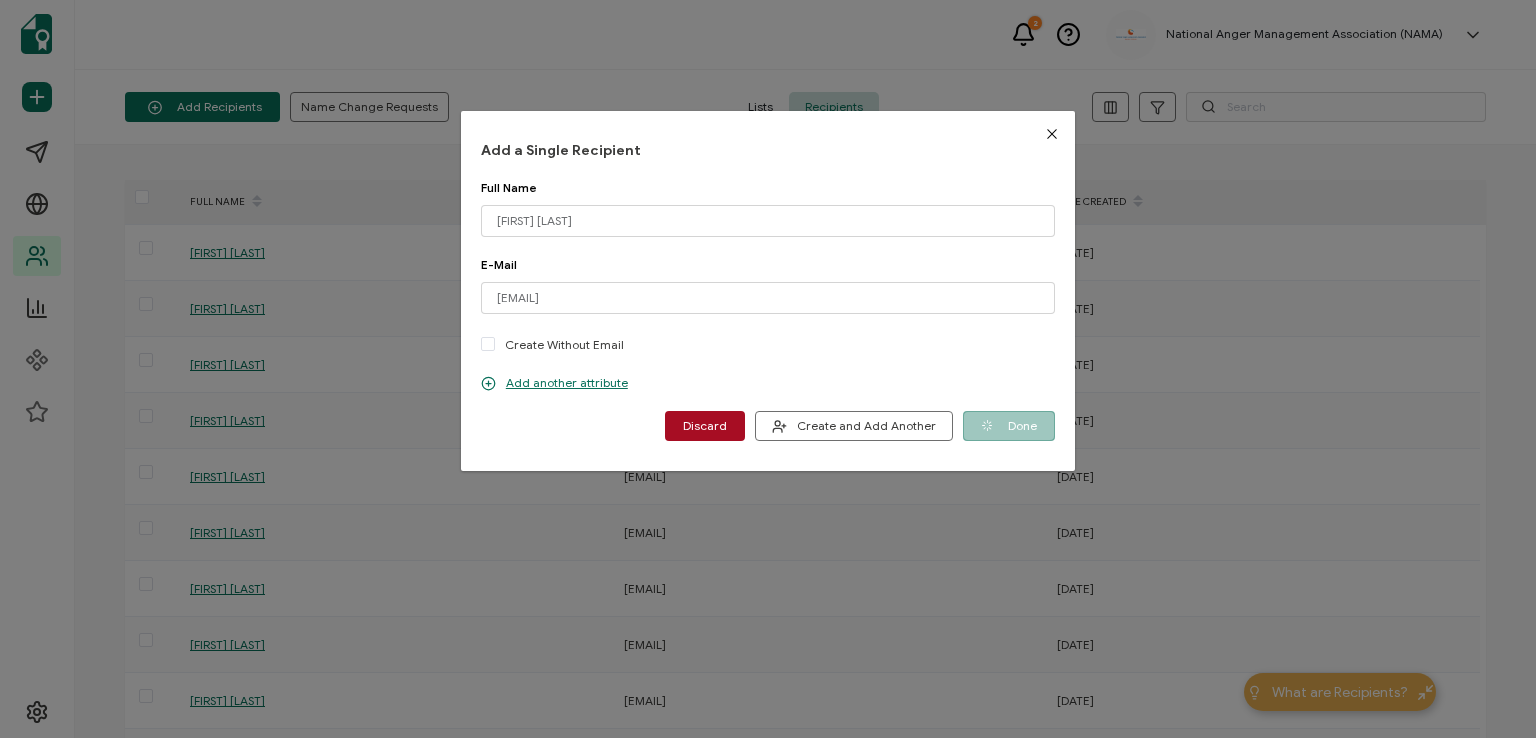 type 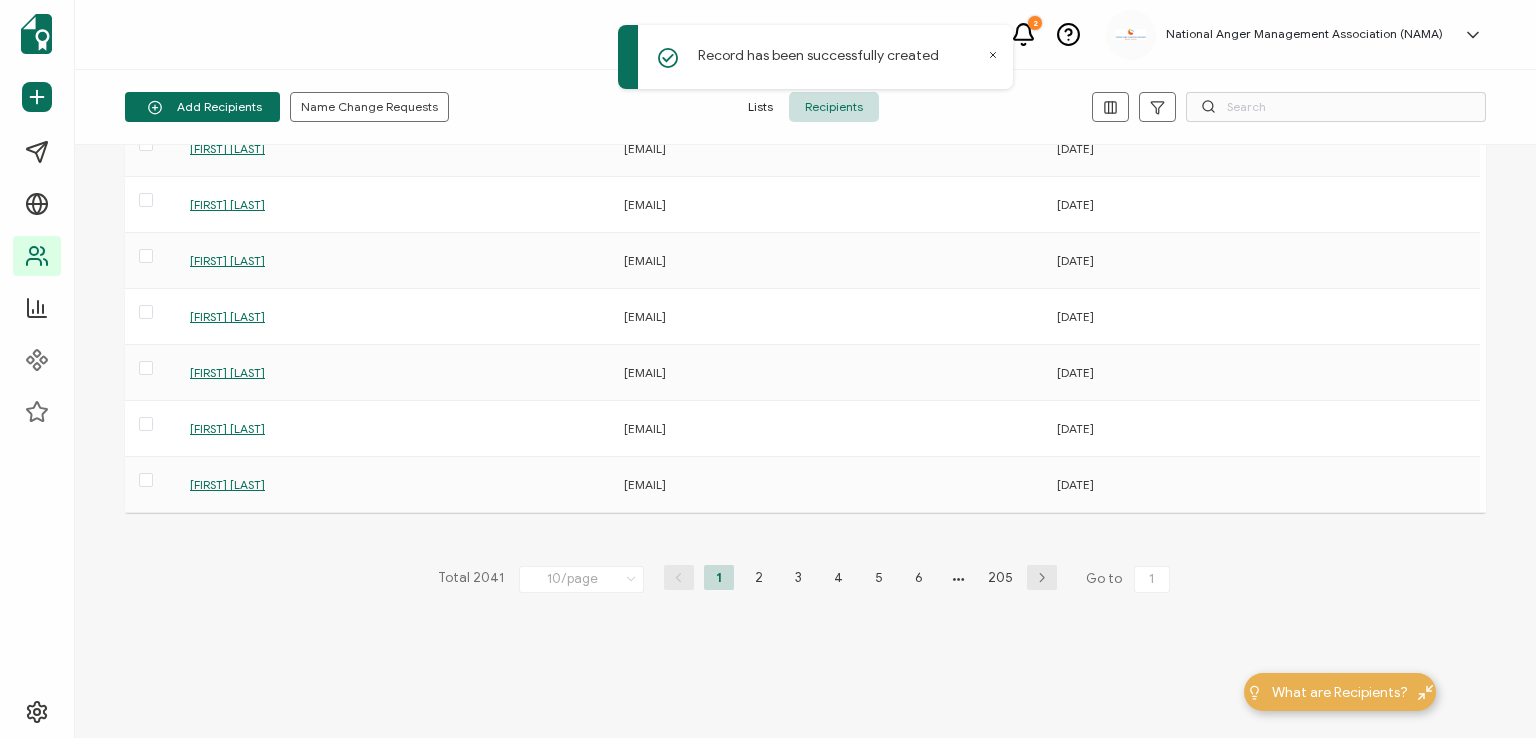 scroll, scrollTop: 0, scrollLeft: 0, axis: both 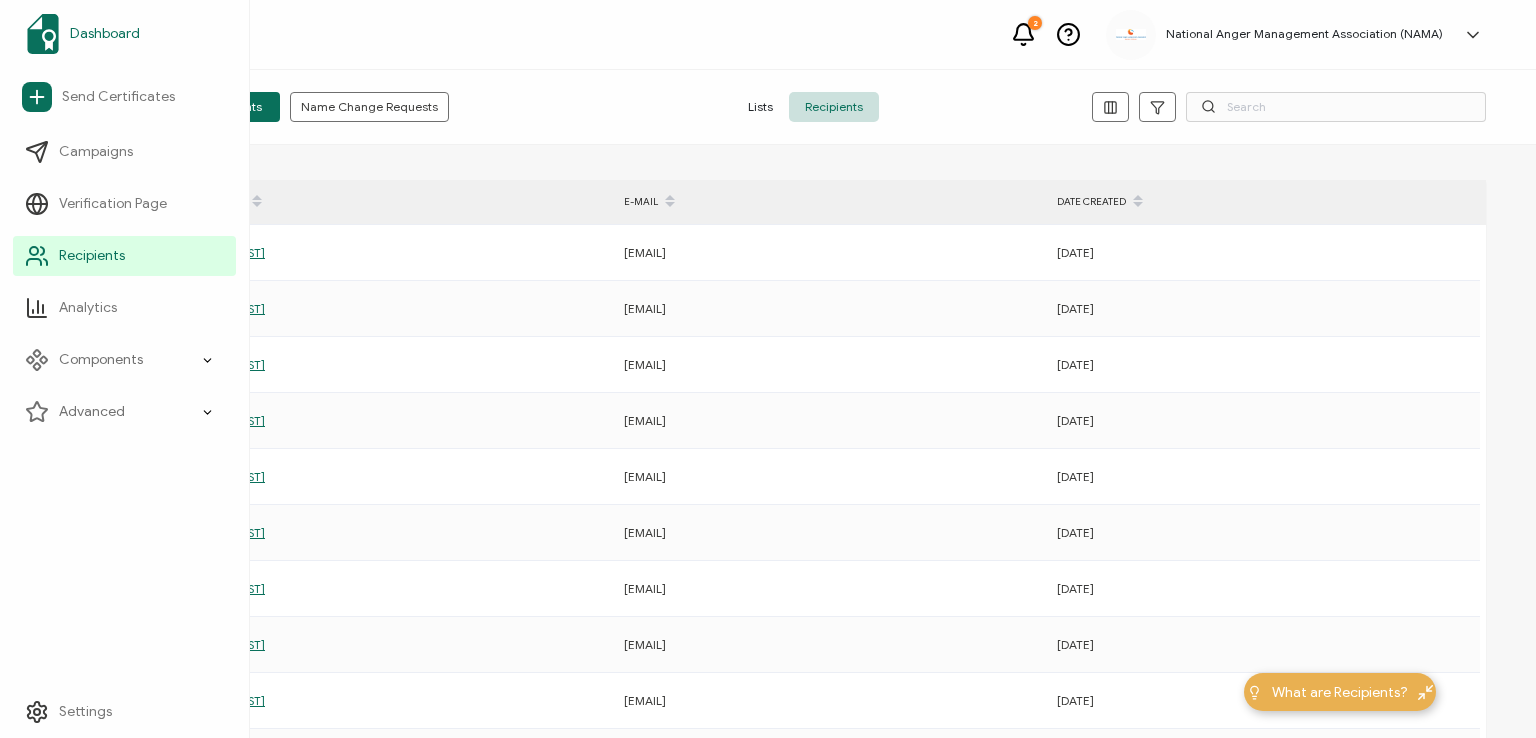click on "Dashboard" at bounding box center (105, 34) 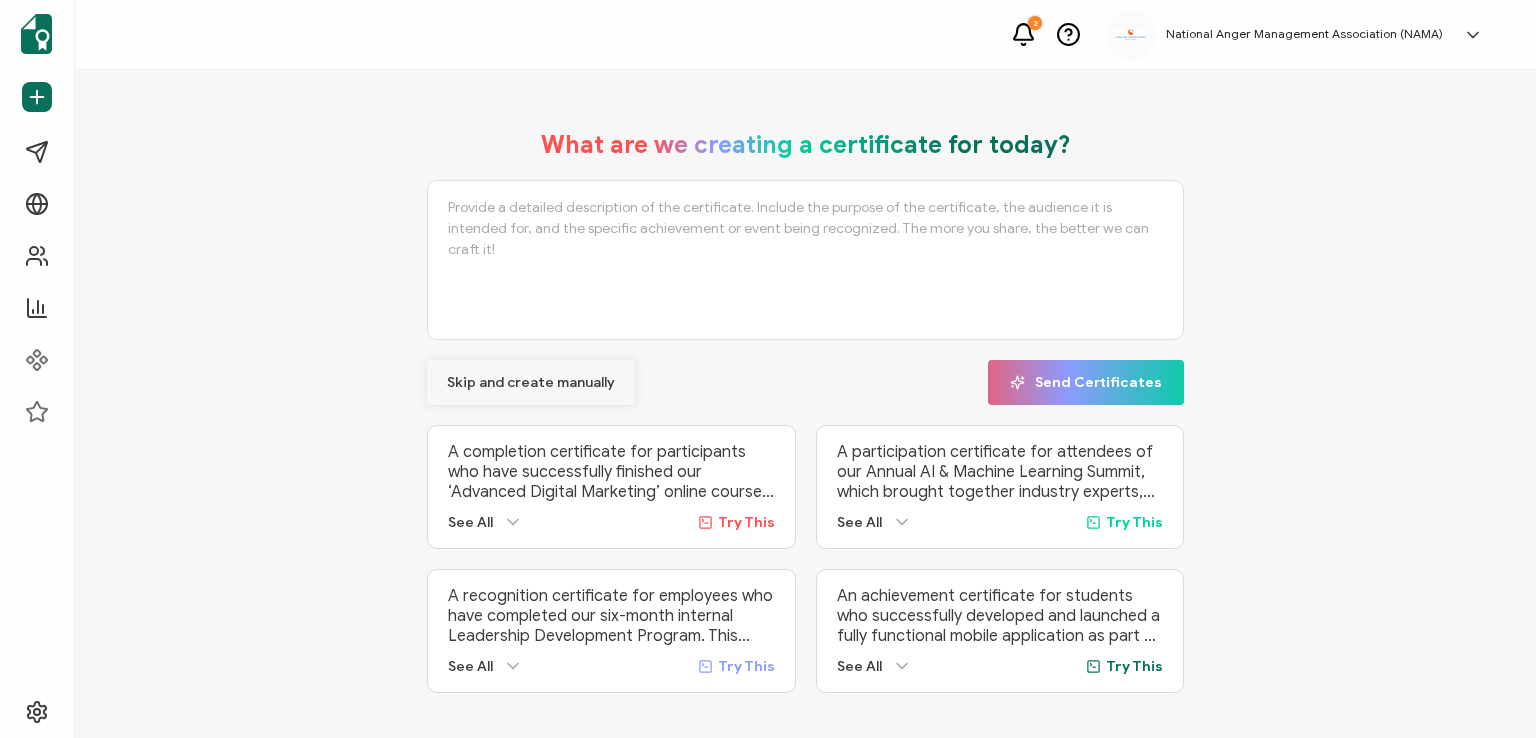 click on "Skip and create manually" at bounding box center [531, 383] 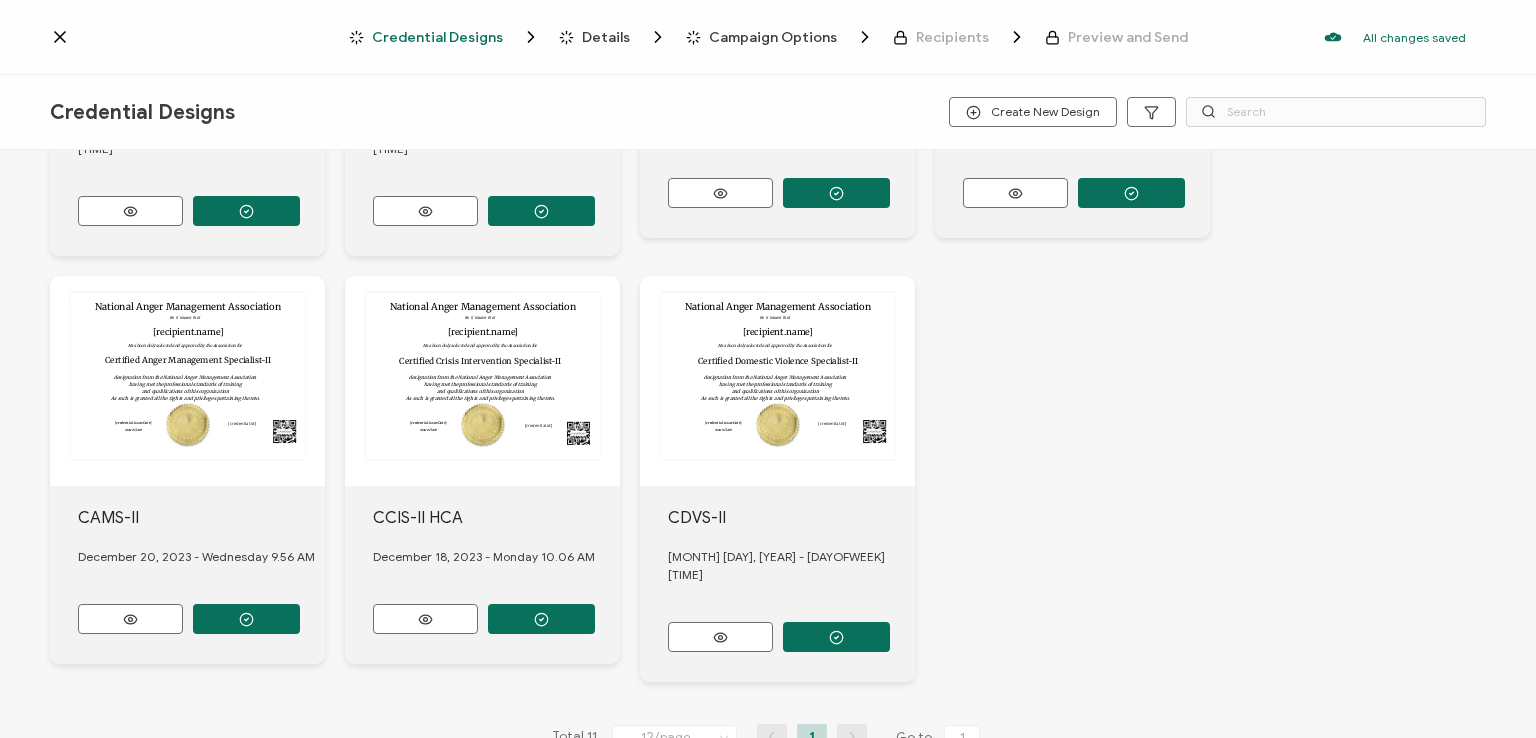 scroll, scrollTop: 763, scrollLeft: 0, axis: vertical 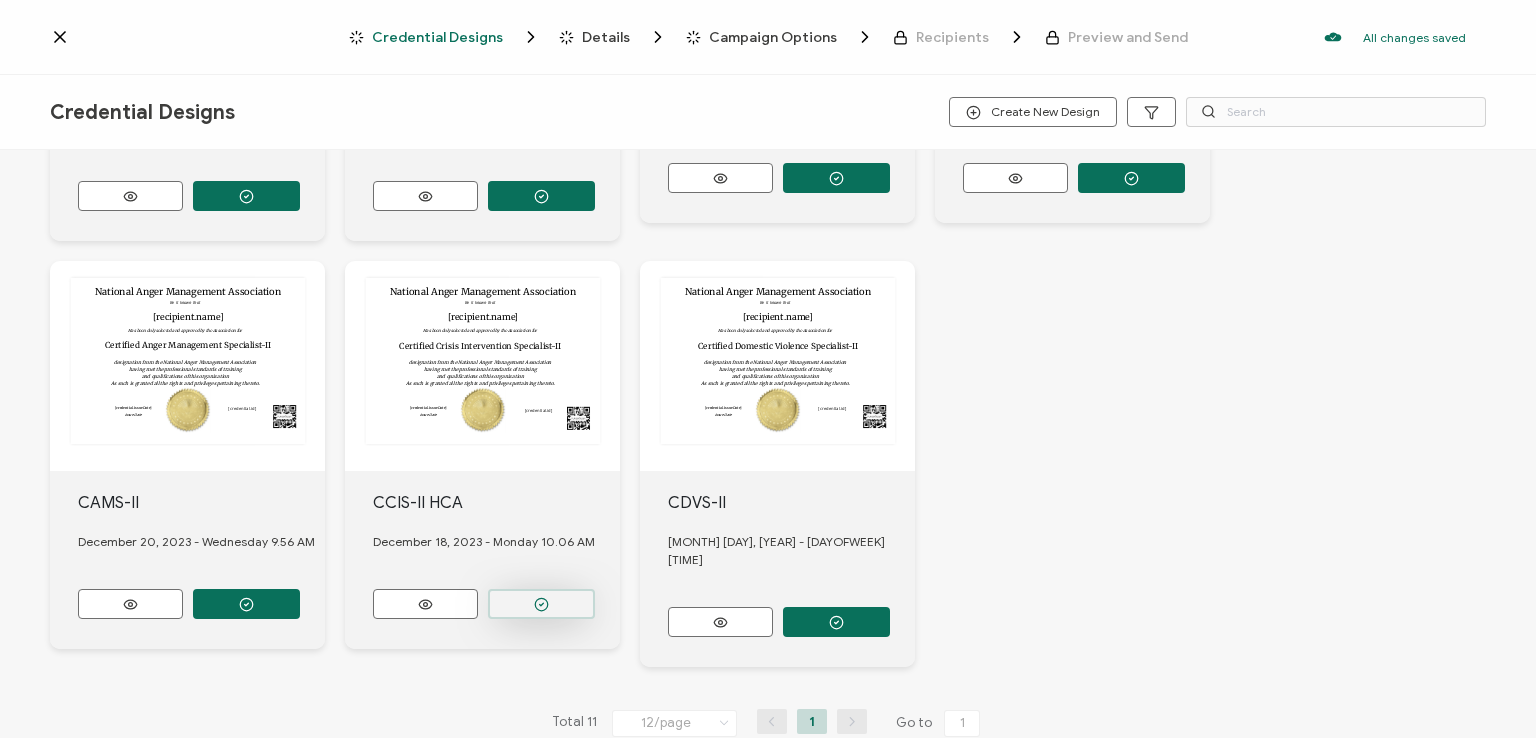 click 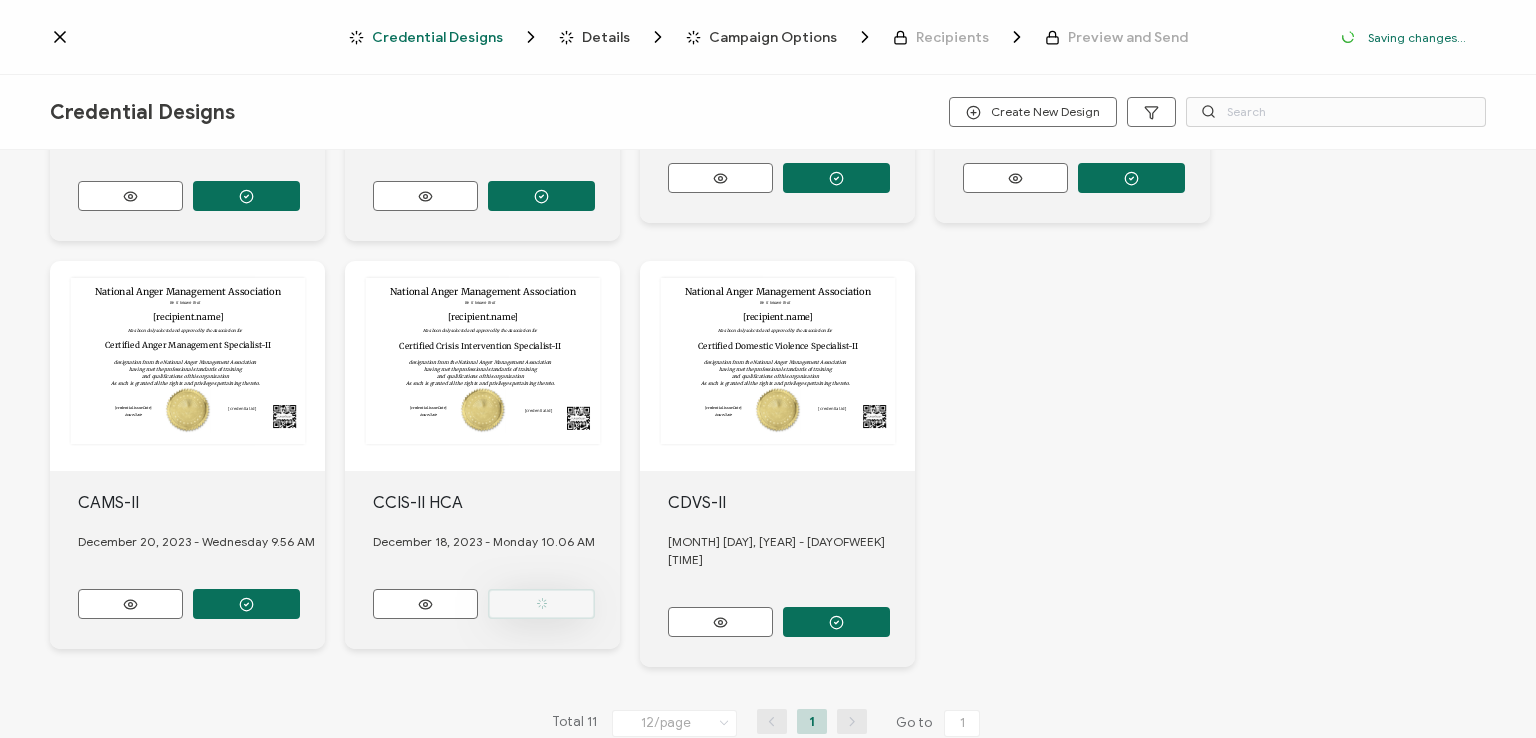 scroll, scrollTop: 880, scrollLeft: 0, axis: vertical 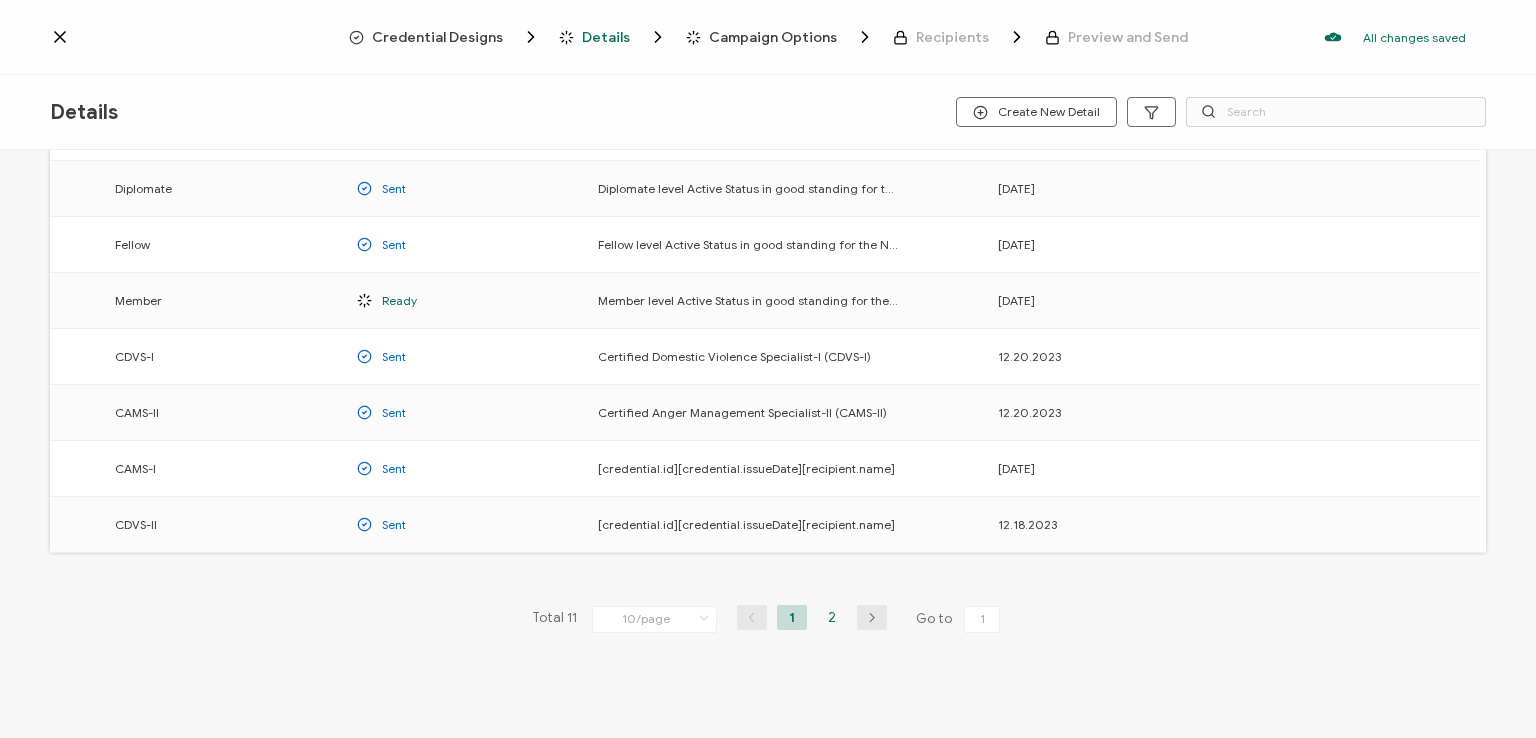 click on "2" at bounding box center (832, 617) 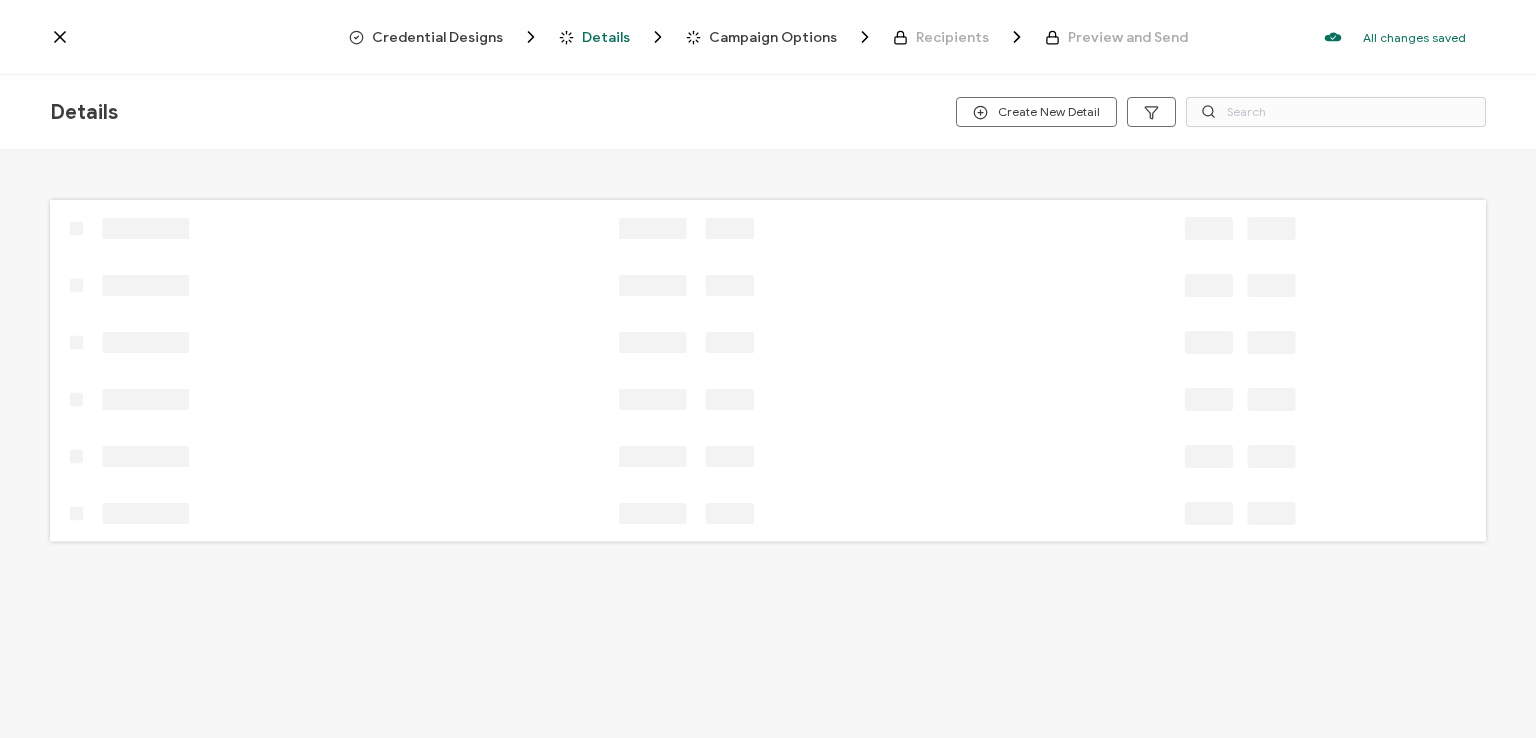scroll, scrollTop: 0, scrollLeft: 0, axis: both 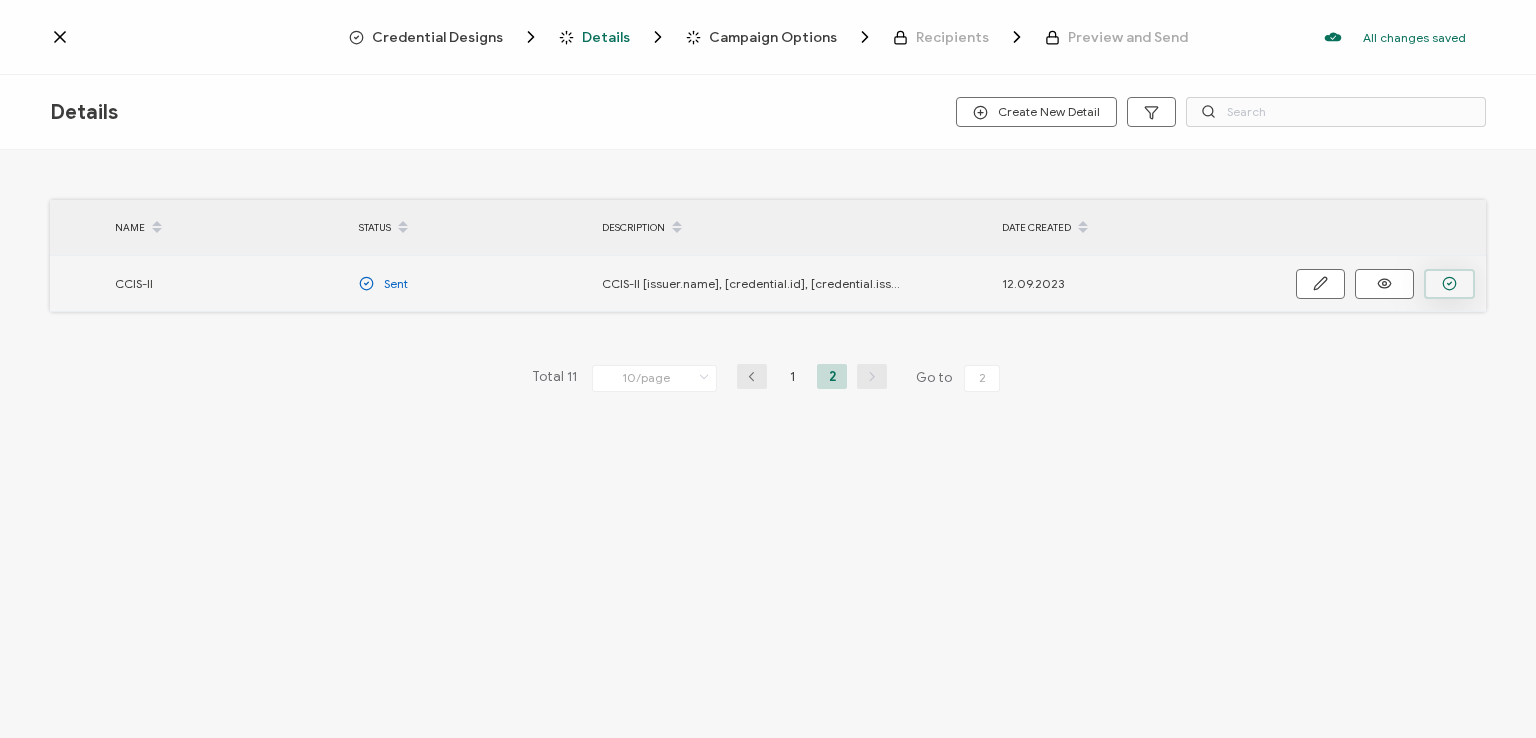 click 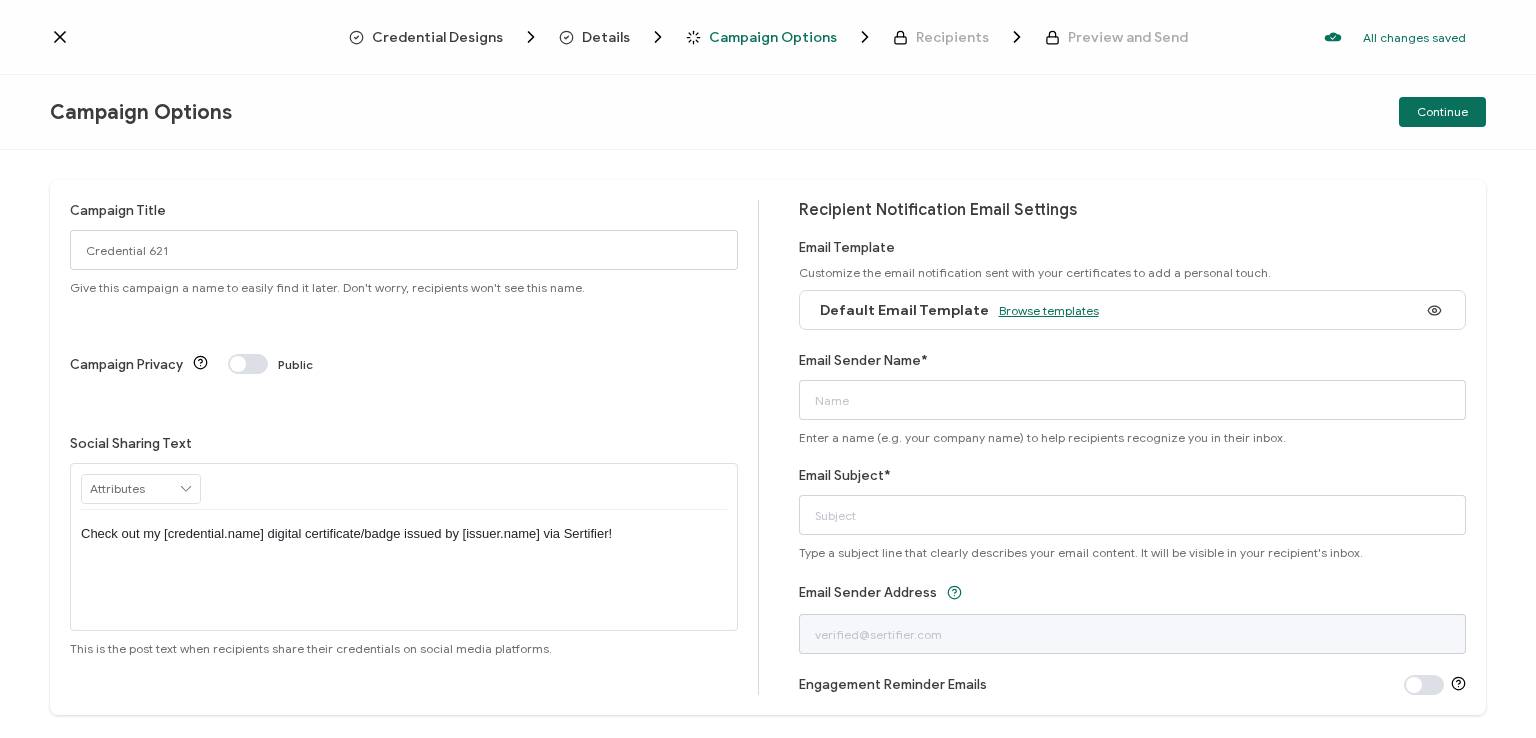 click on "Browse templates" at bounding box center [1049, 310] 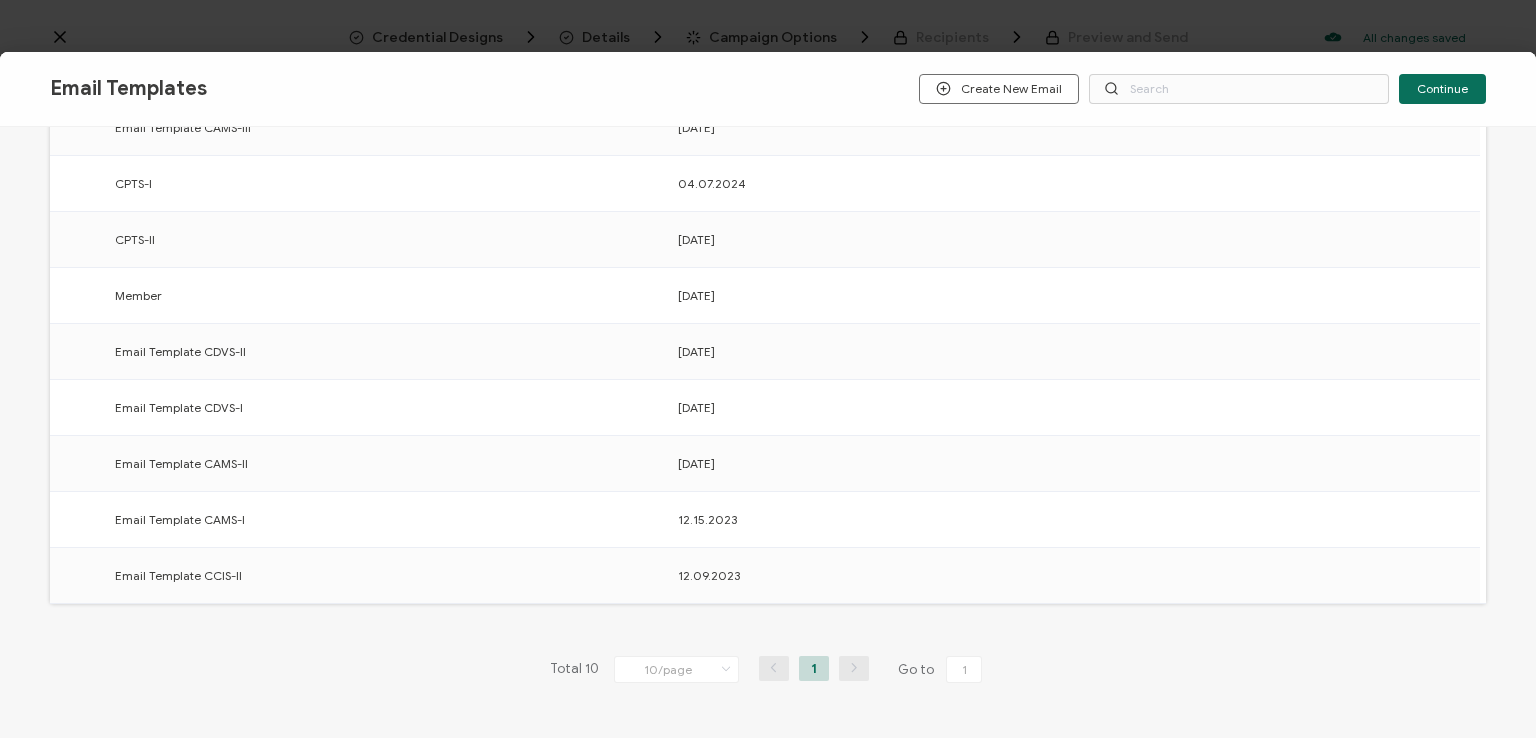 scroll, scrollTop: 311, scrollLeft: 0, axis: vertical 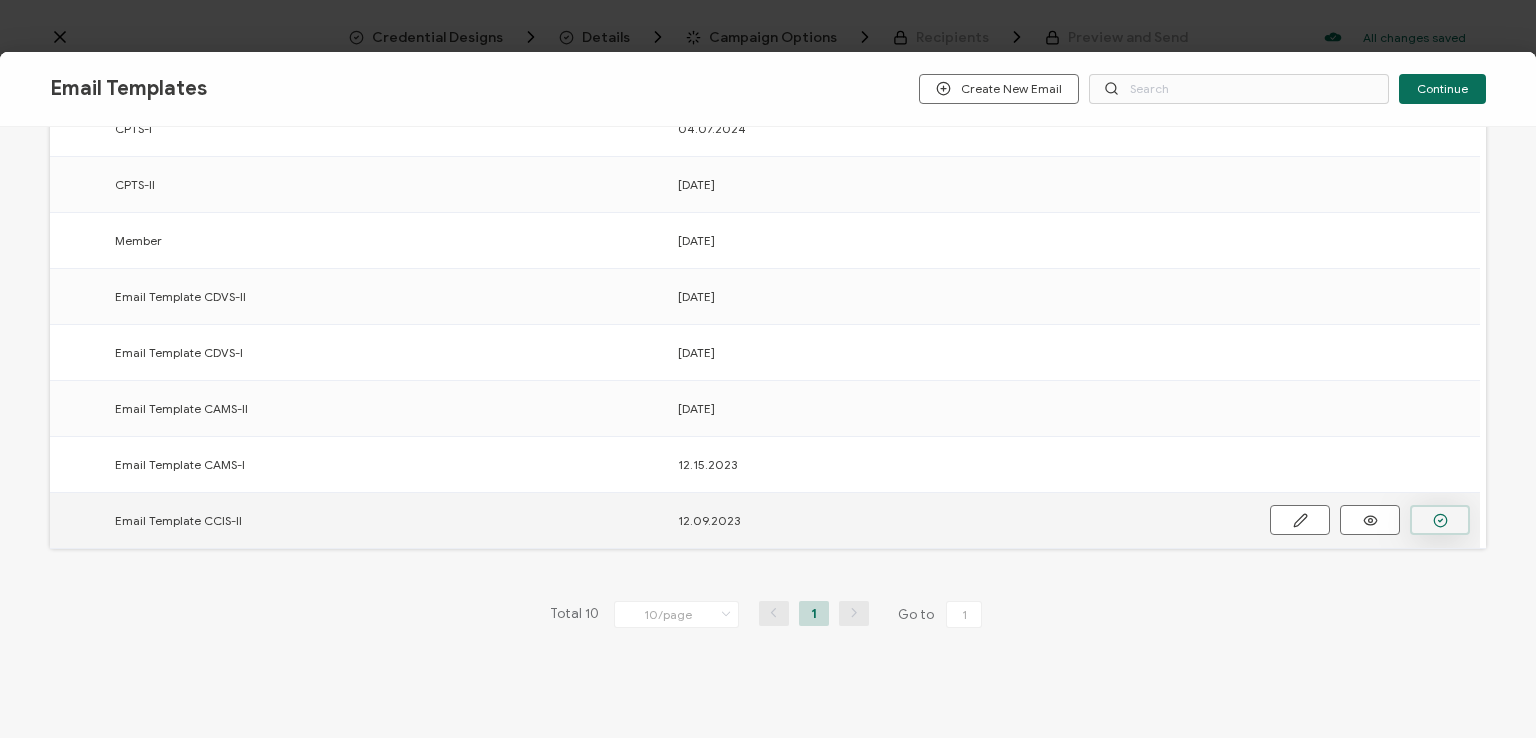 click 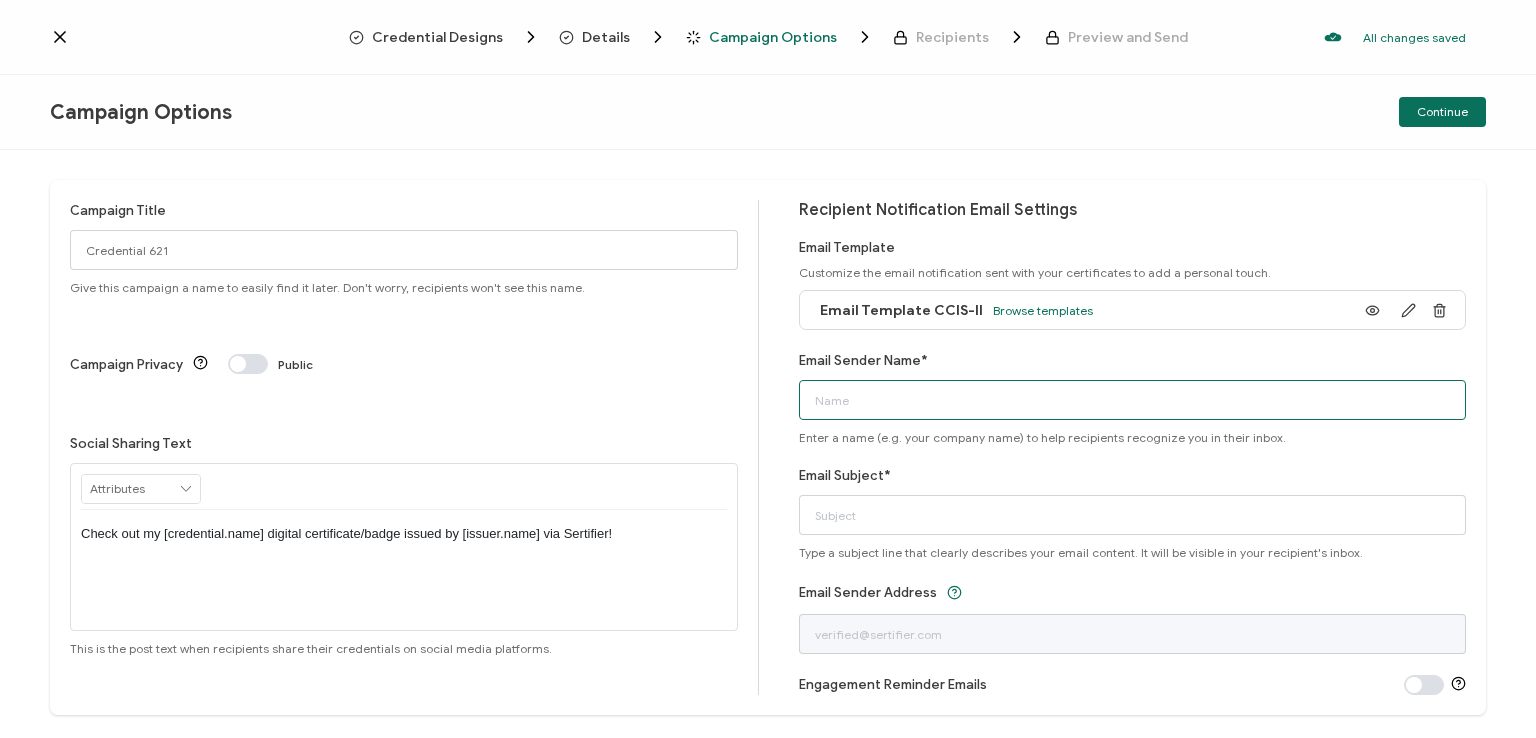 click on "Email Sender Name*" at bounding box center [1133, 400] 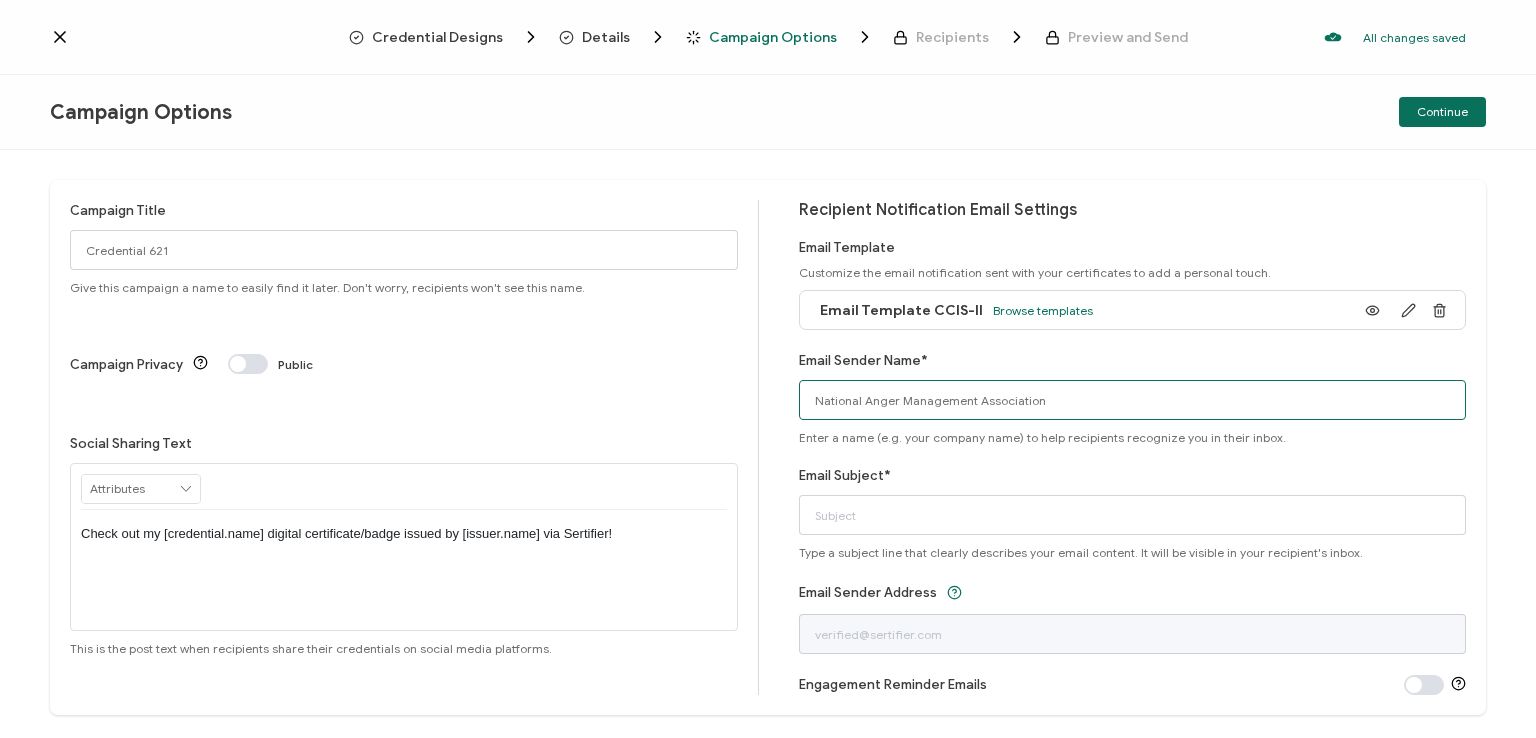 type on "National Anger Management Association" 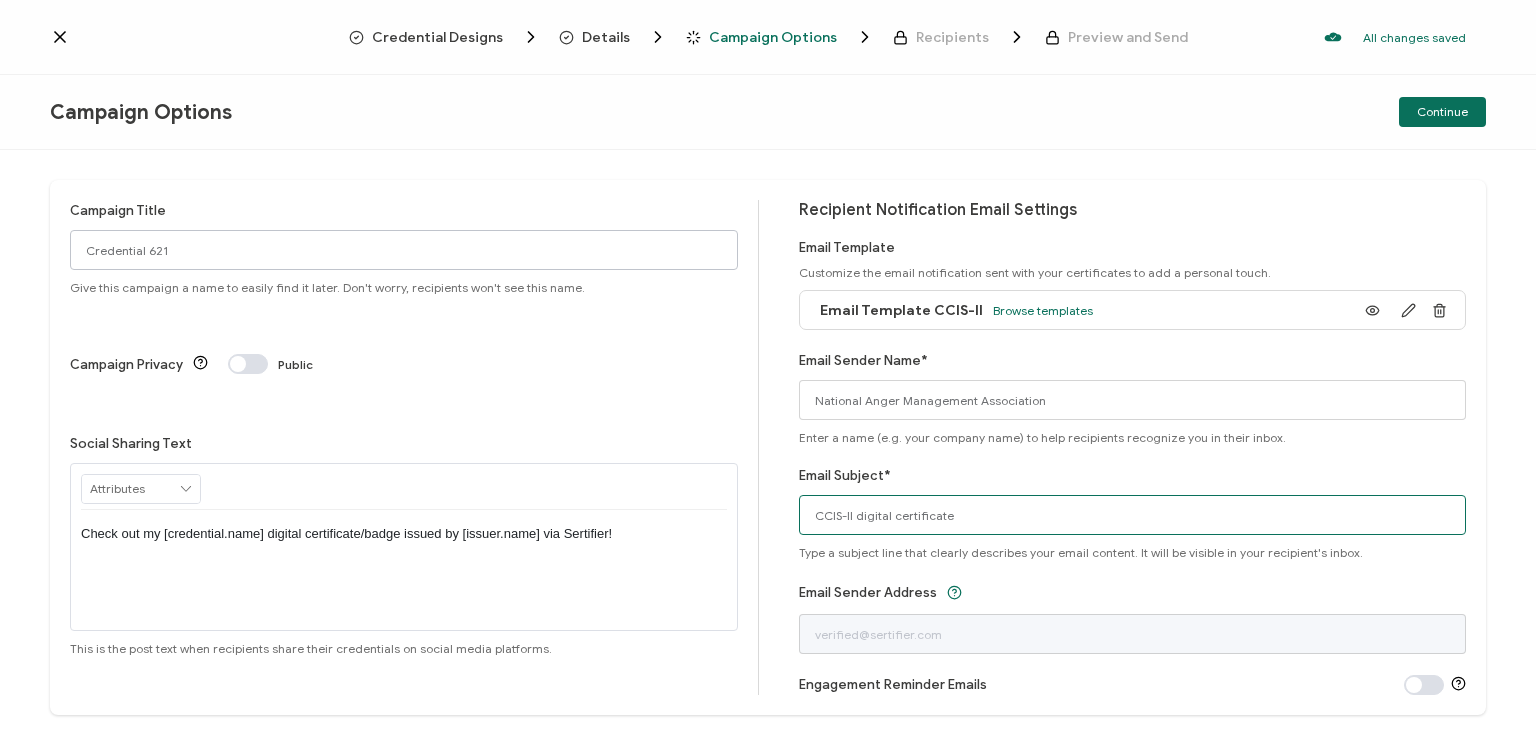 type on "CCIS-II digital certificate" 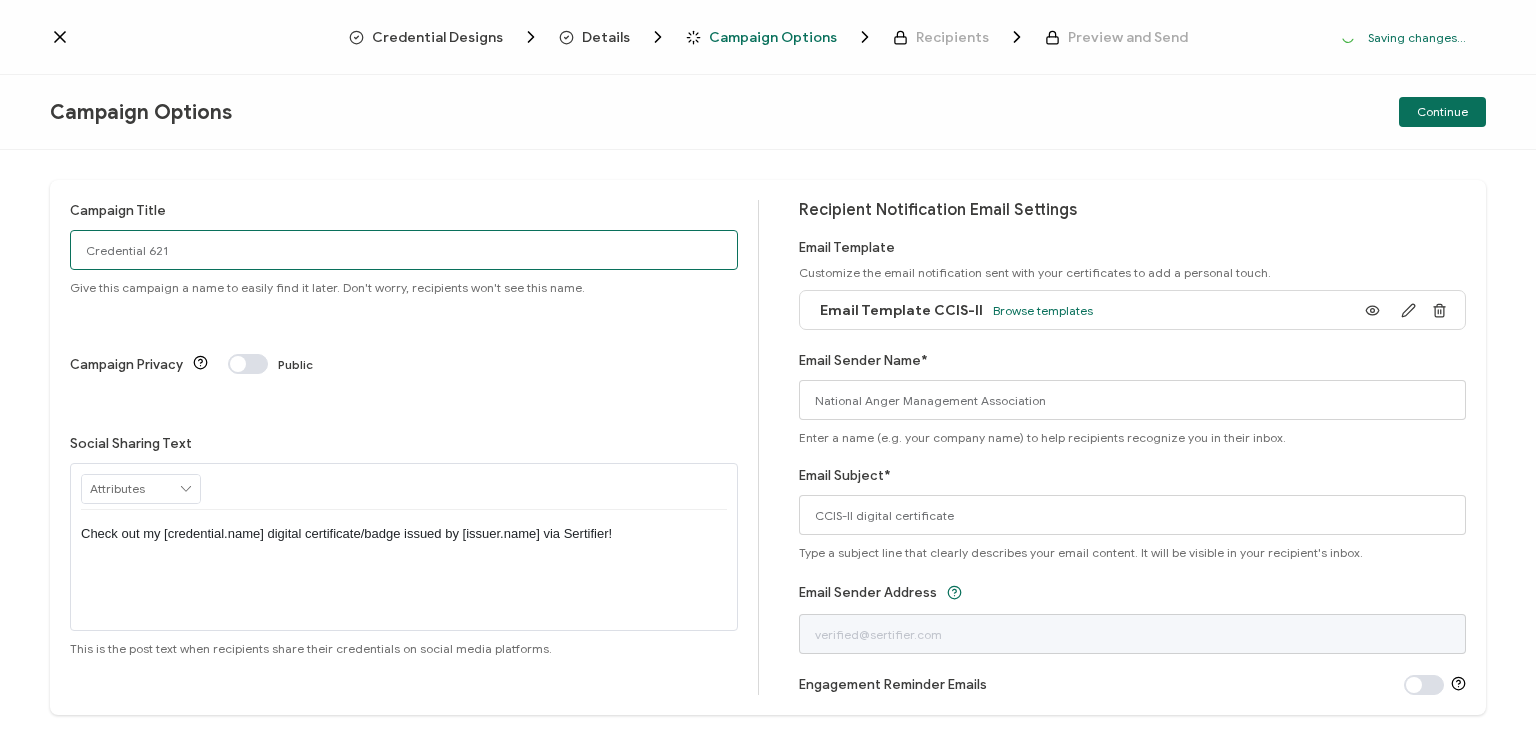 drag, startPoint x: 248, startPoint y: 249, endPoint x: 59, endPoint y: 233, distance: 189.67604 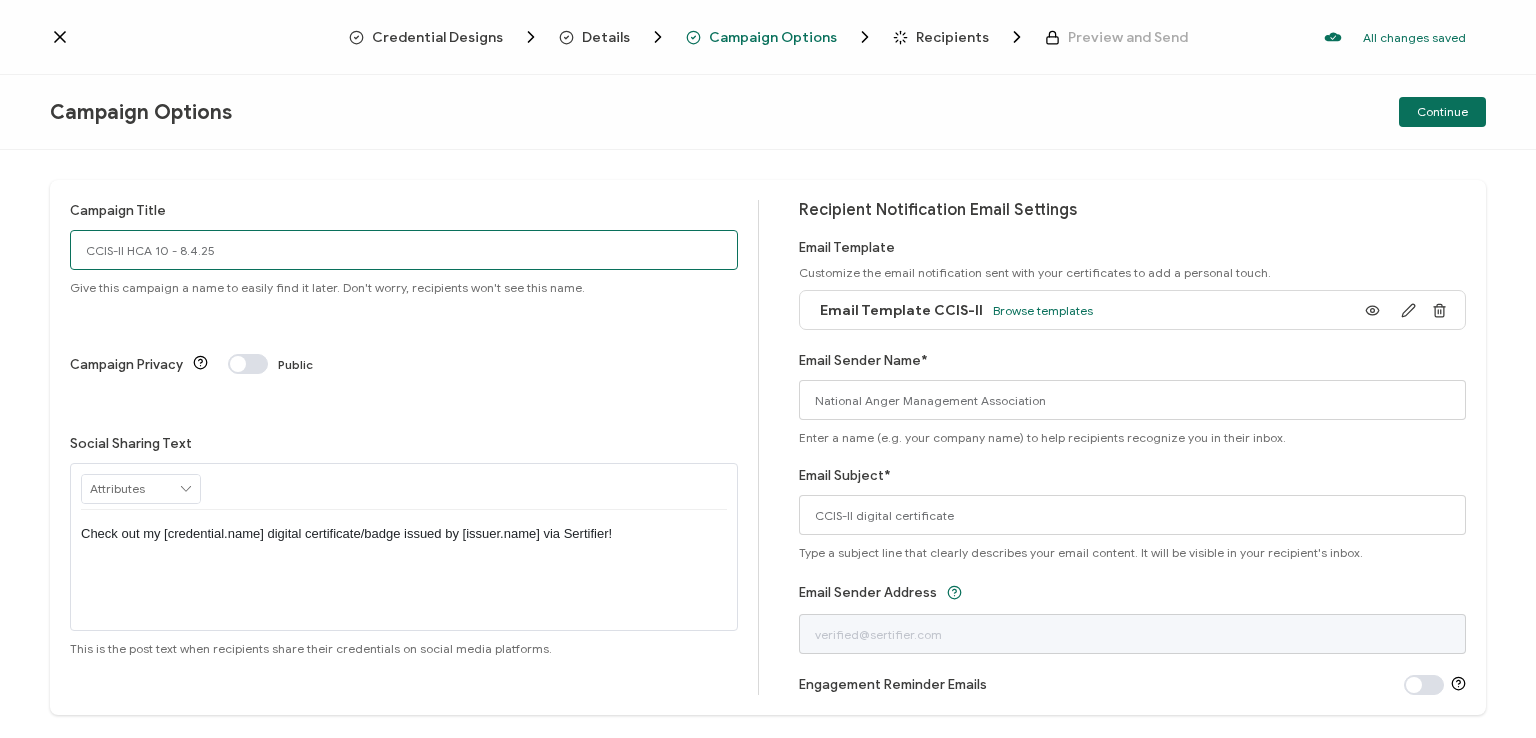 type on "CCIS-II HCA 10 - 8.4.25" 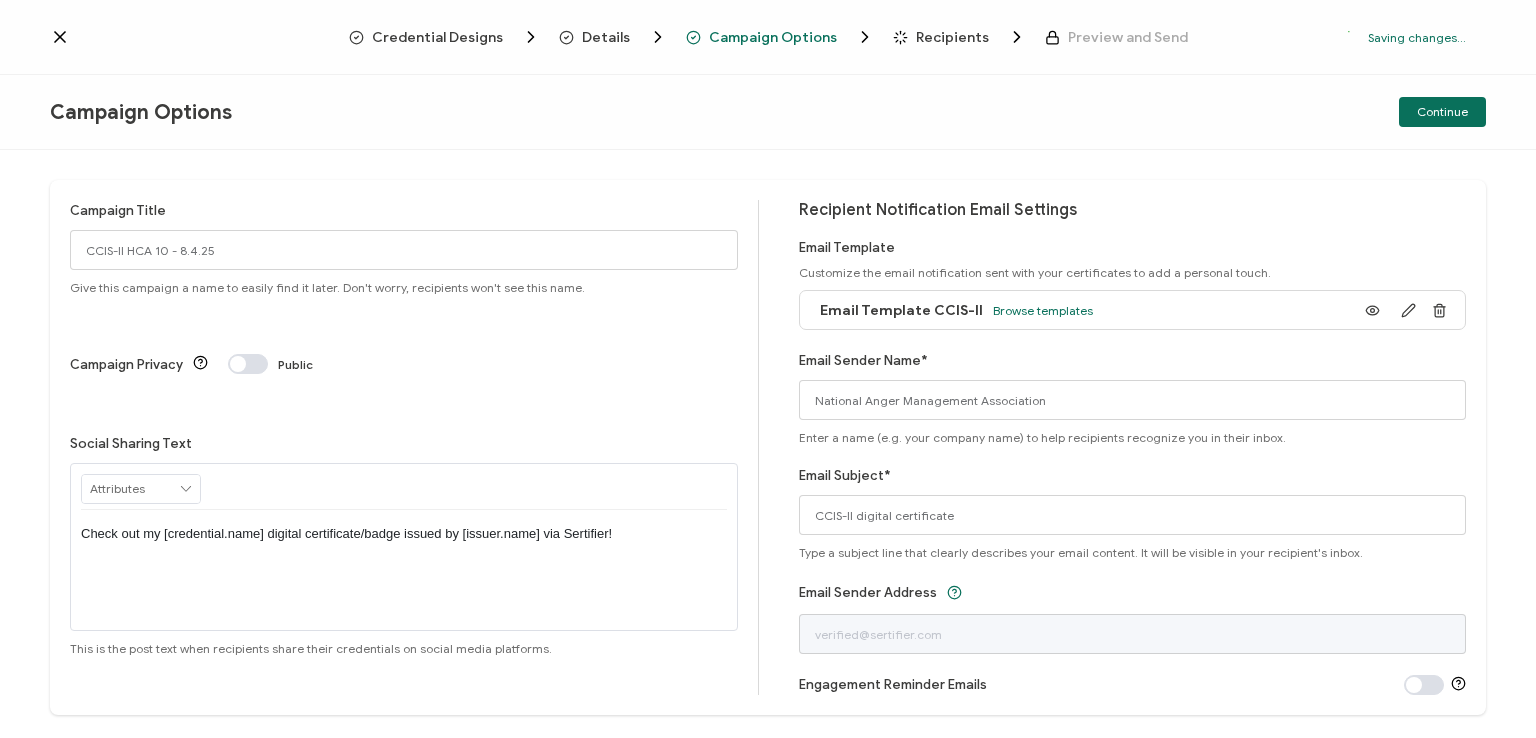 click on "Check out my [credential.name] digital certificate/badge issued by [issuer.name] via Sertifier!" at bounding box center (404, 534) 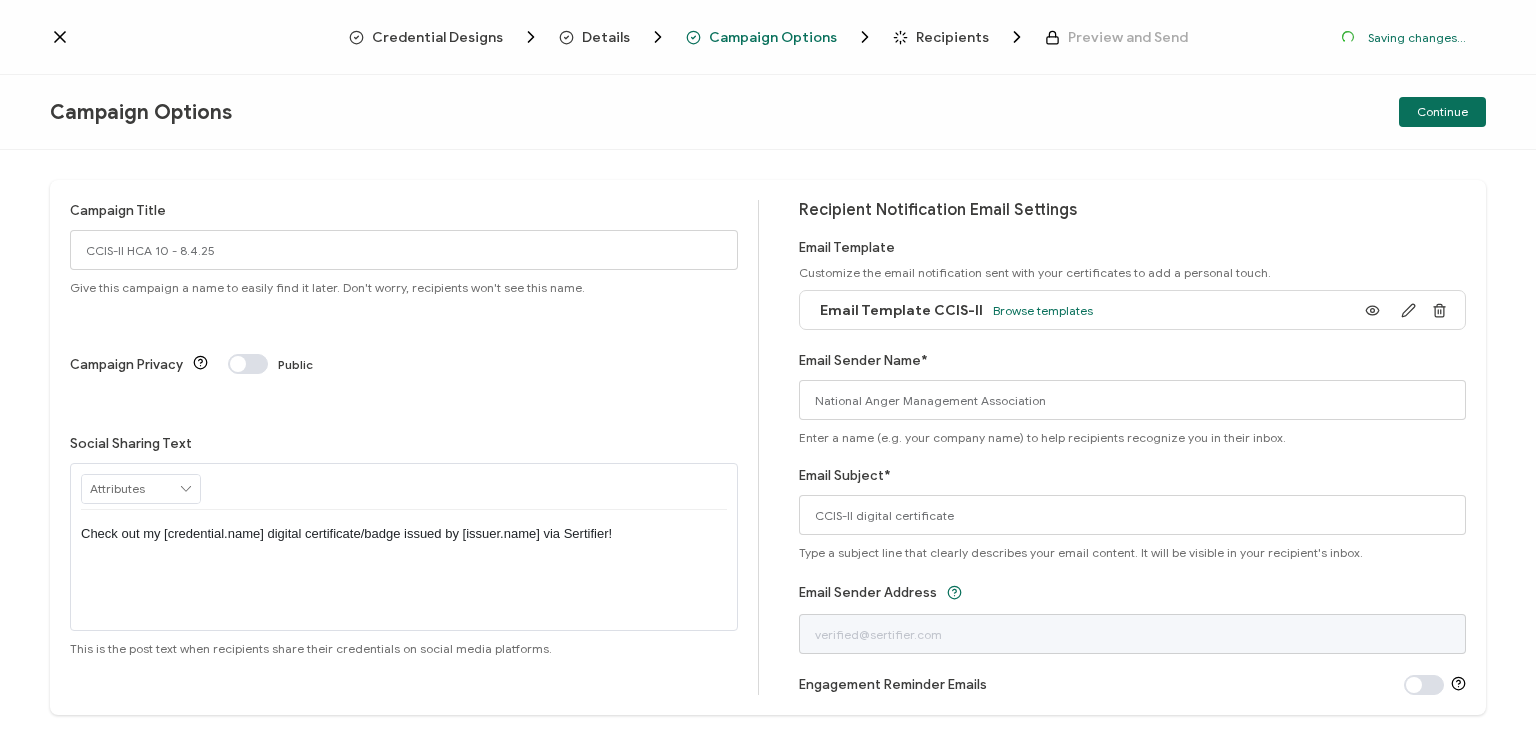 type 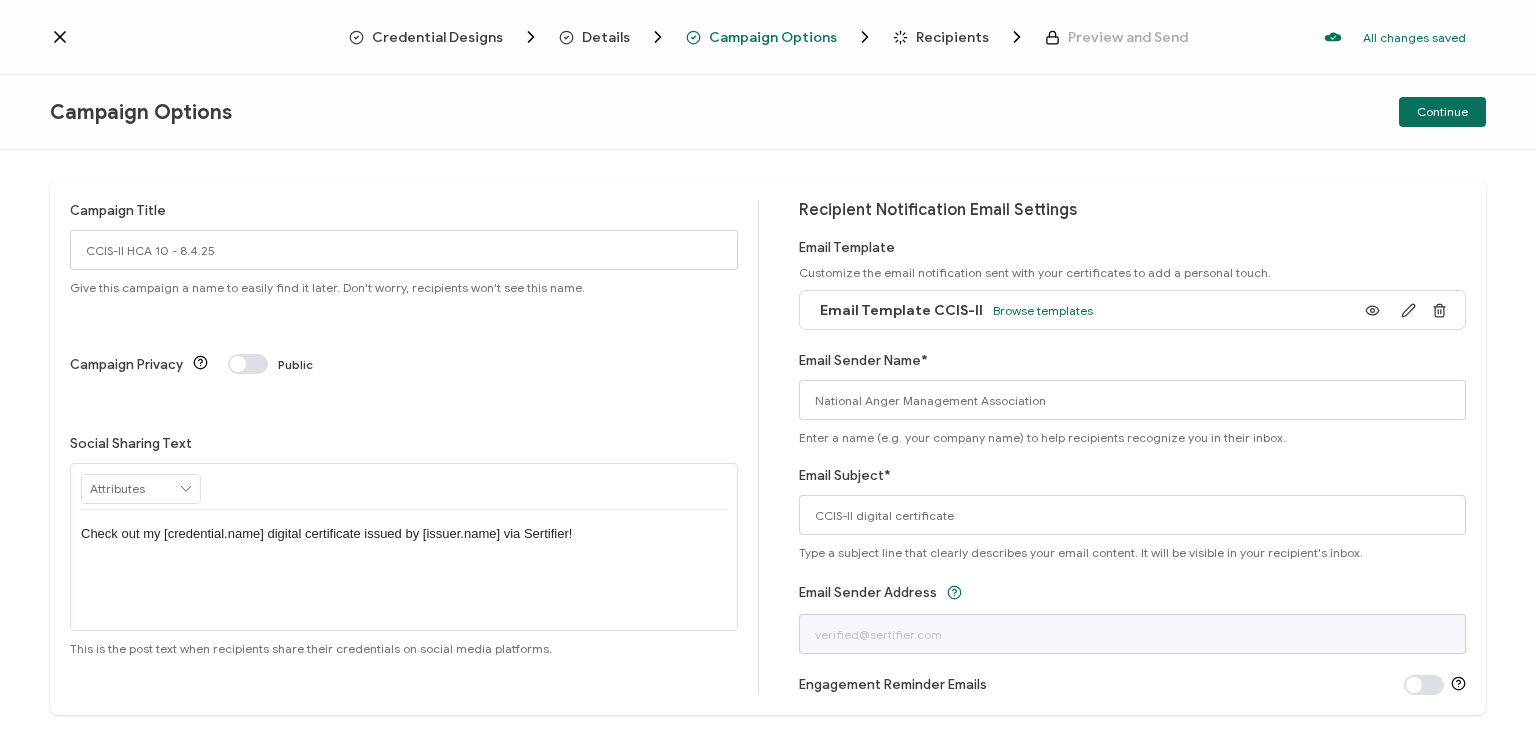 click on "Campaign Options
Continue" at bounding box center (768, 112) 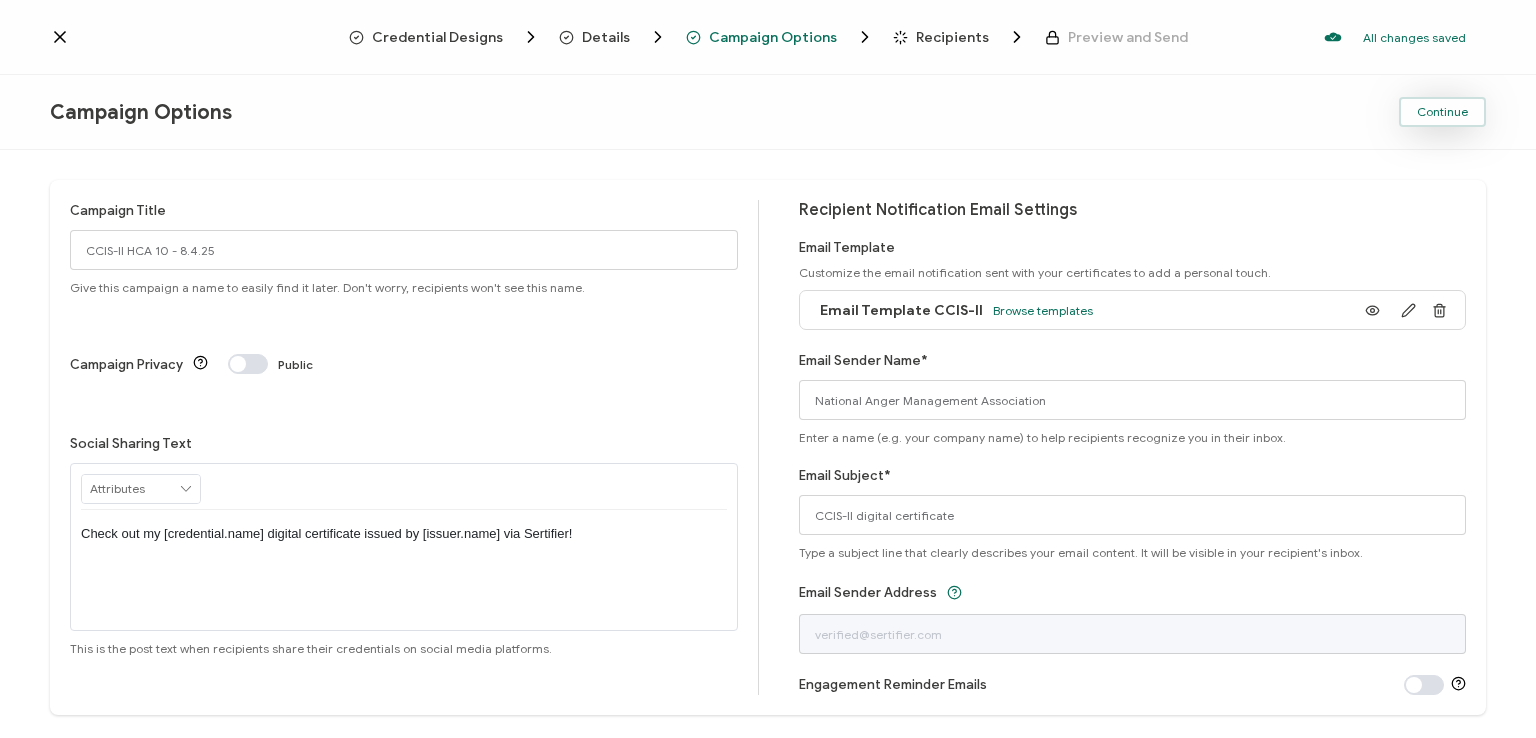 click on "Continue" at bounding box center (1442, 112) 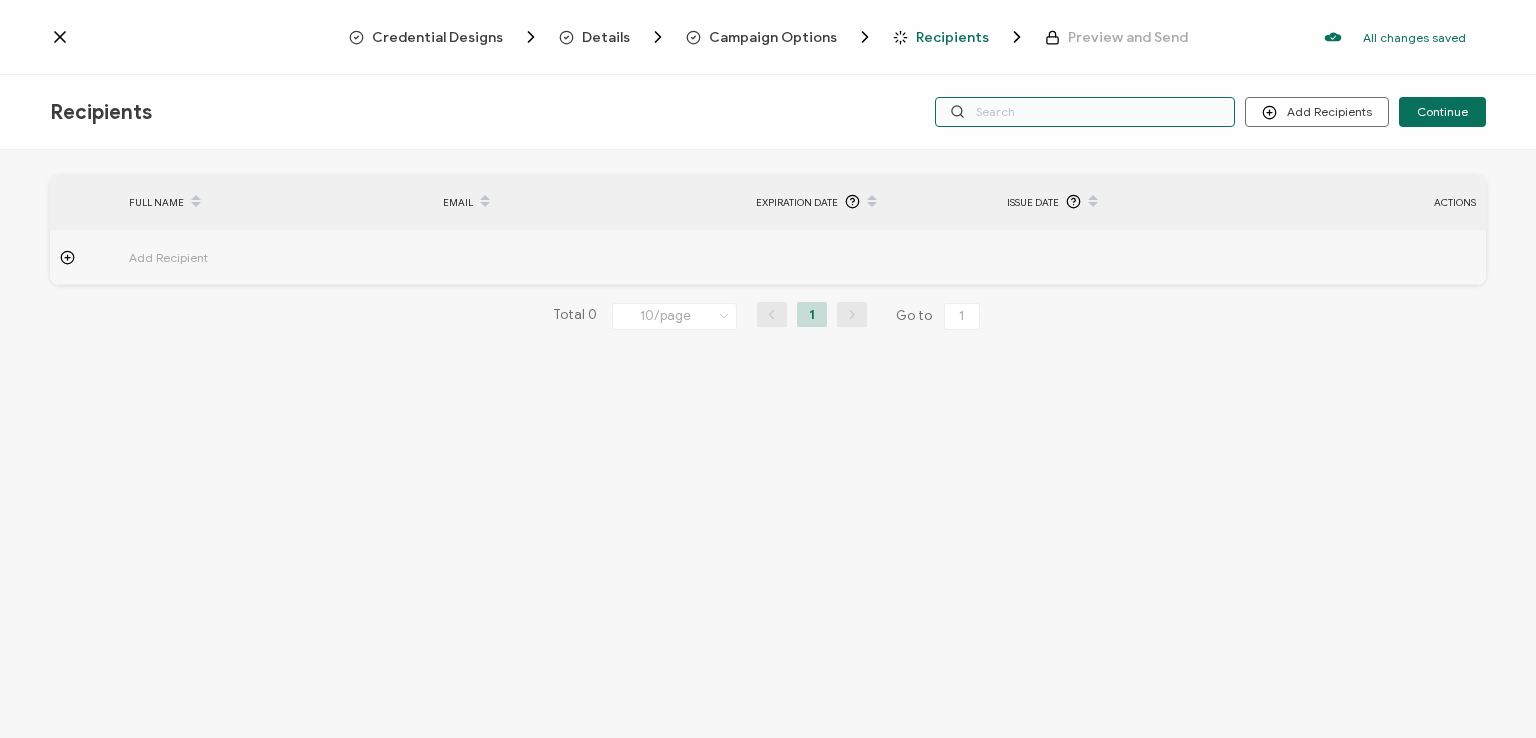 click at bounding box center [1085, 112] 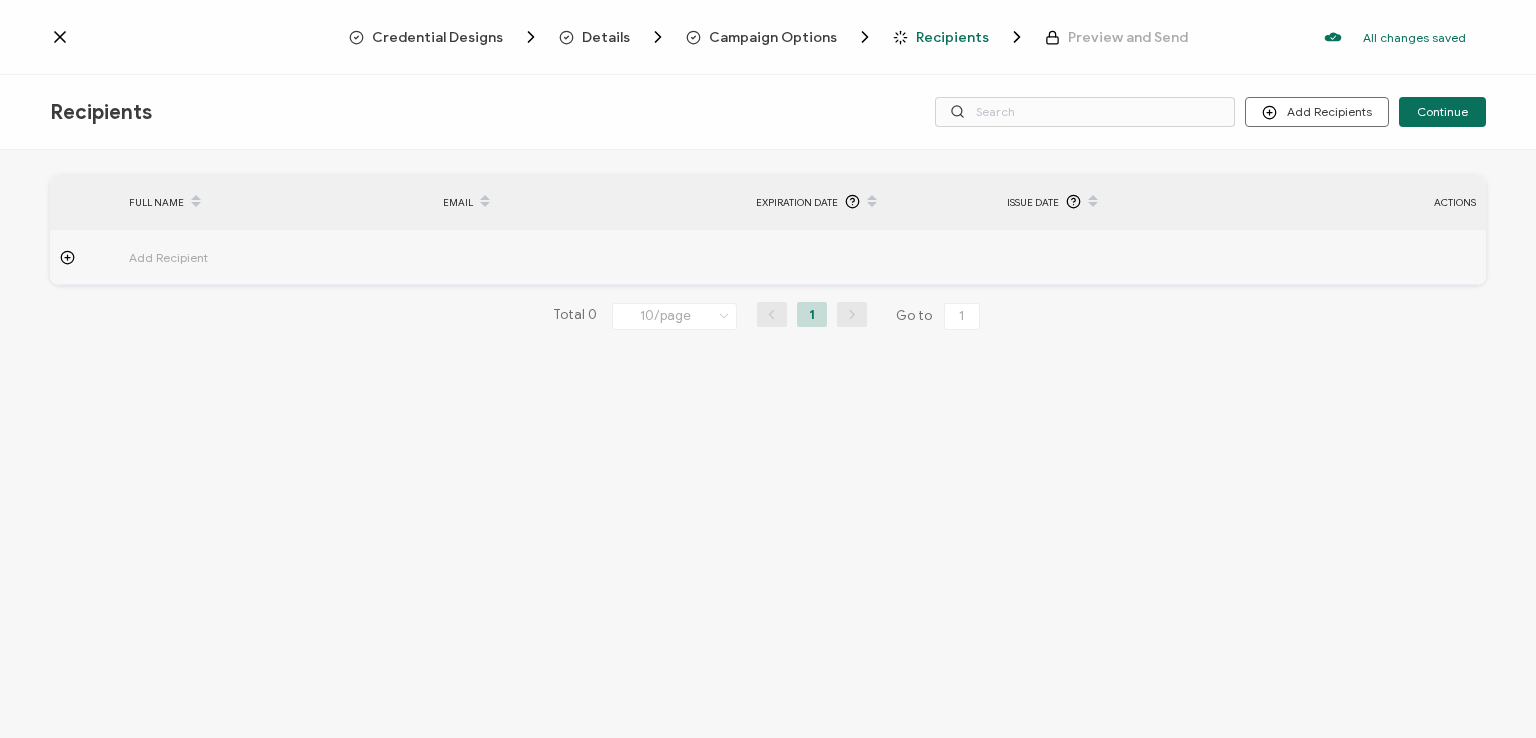 click on "Credential Designs       Details       Campaign Options       Recipients       Preview and Send
All changes saved
We save your content automatically as you keep working.
Changes are saved automatically. Any credentials sent from this campaign will update automatically. To undo modifications, re-edit the relevant element.
All changes saved
Last saved on 08/04/2025 10:12 AM" at bounding box center (768, 37) 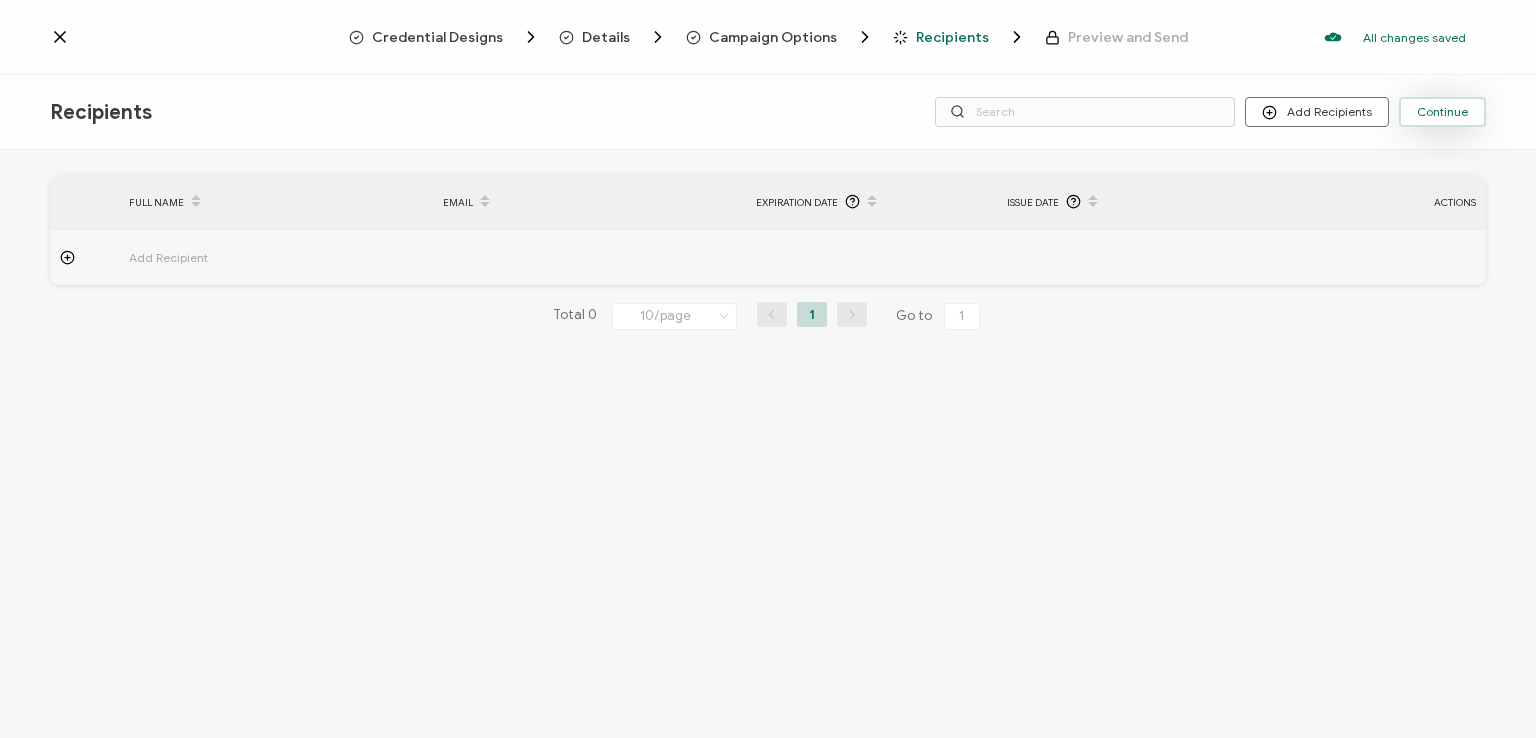click on "Continue" at bounding box center (1442, 112) 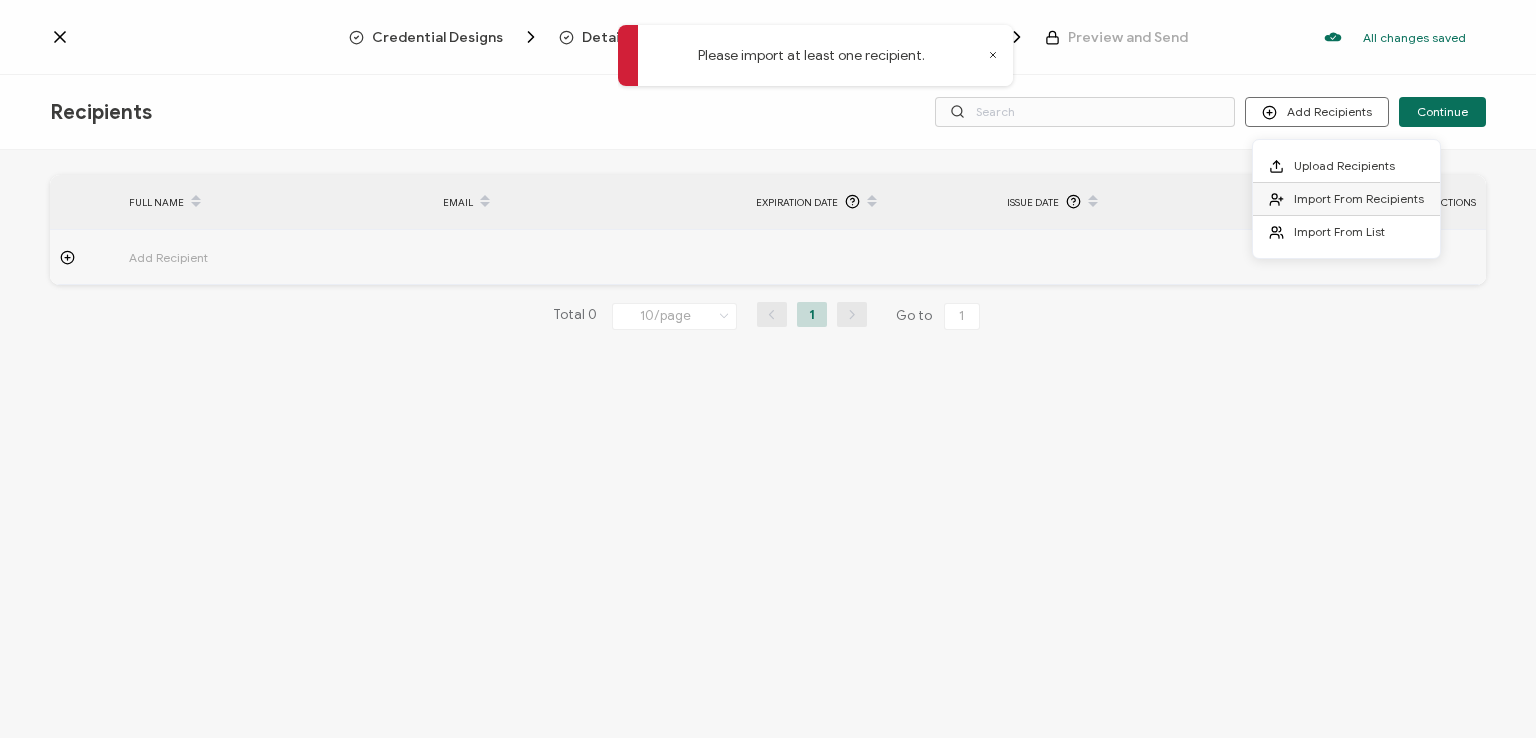click on "Import From Recipients" at bounding box center (1359, 198) 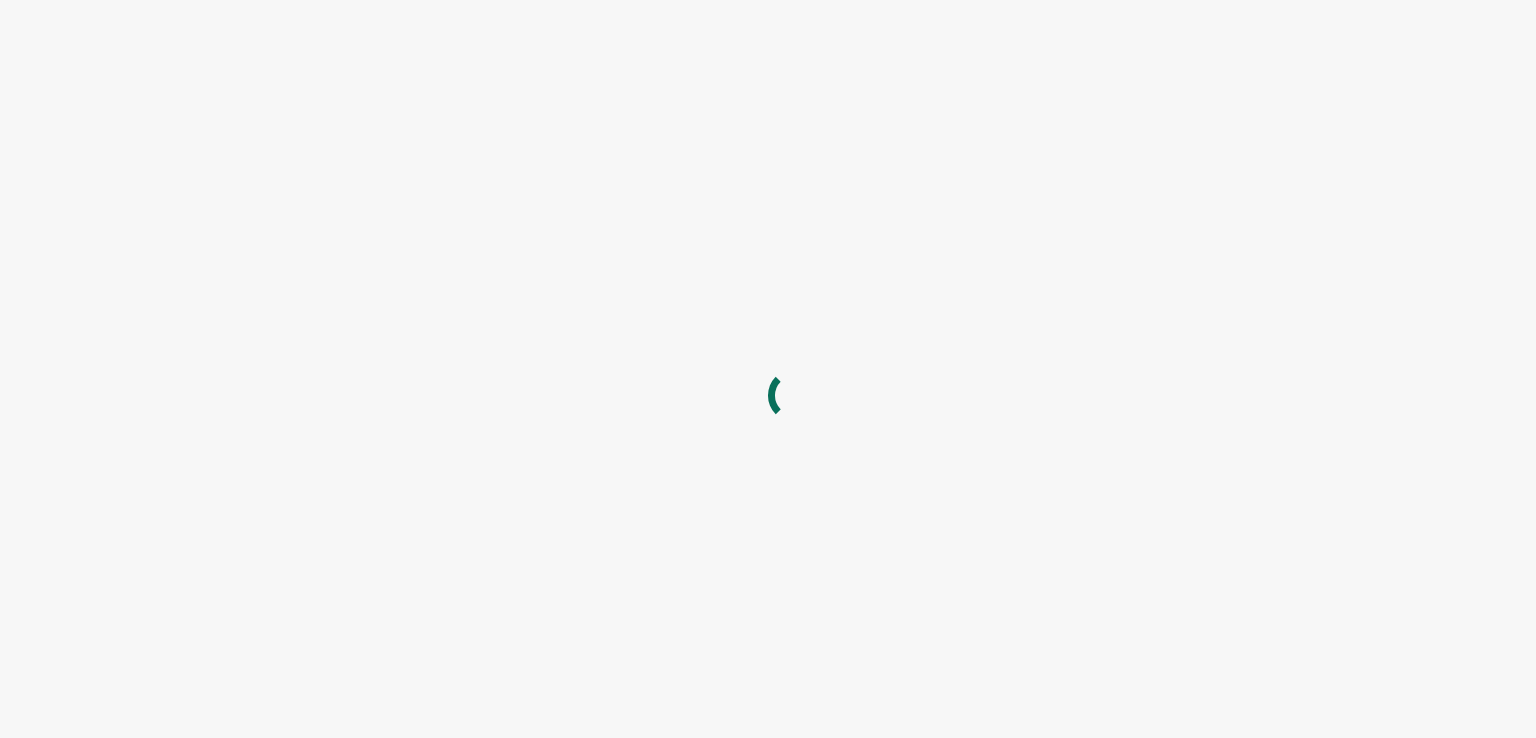 scroll, scrollTop: 0, scrollLeft: 0, axis: both 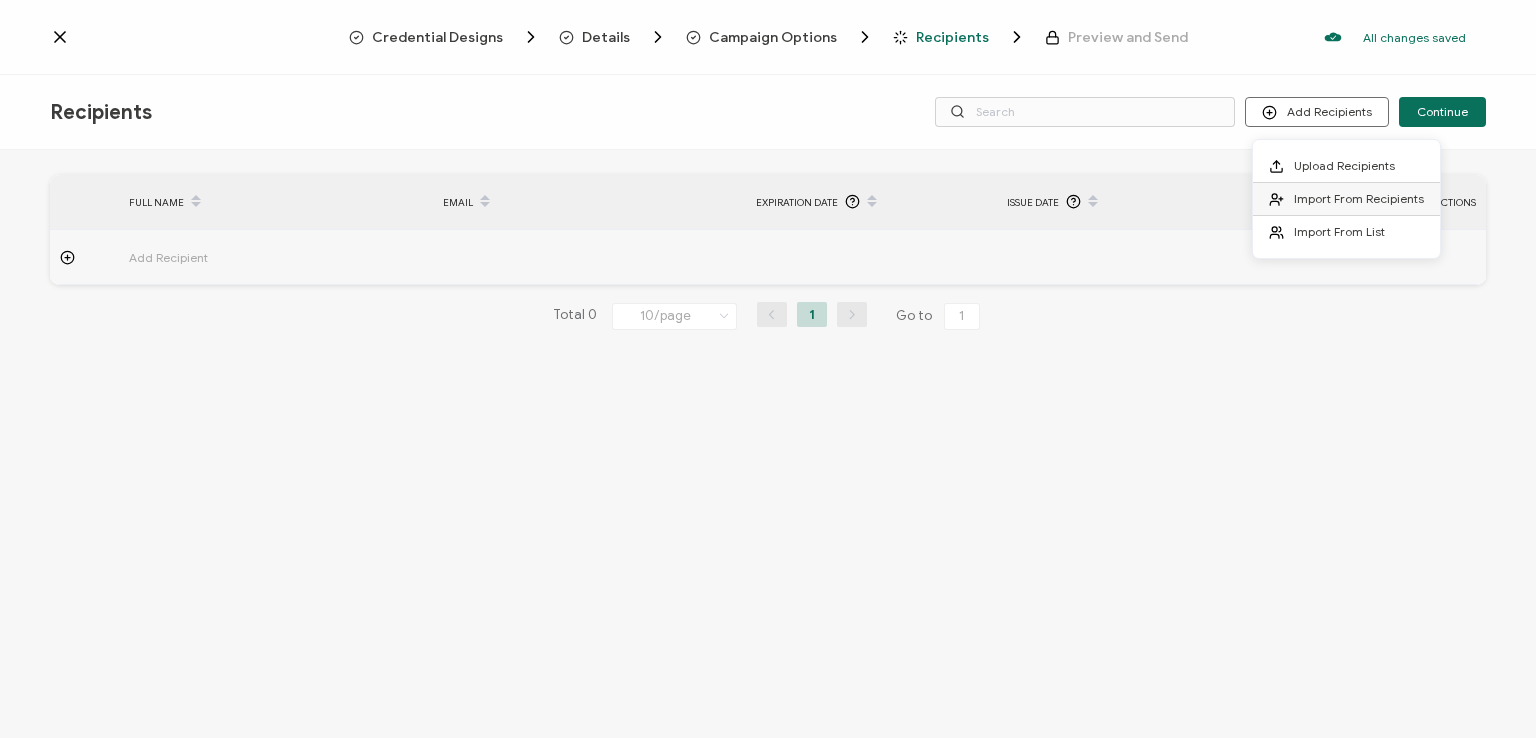 click on "Import From Recipients" at bounding box center (1359, 198) 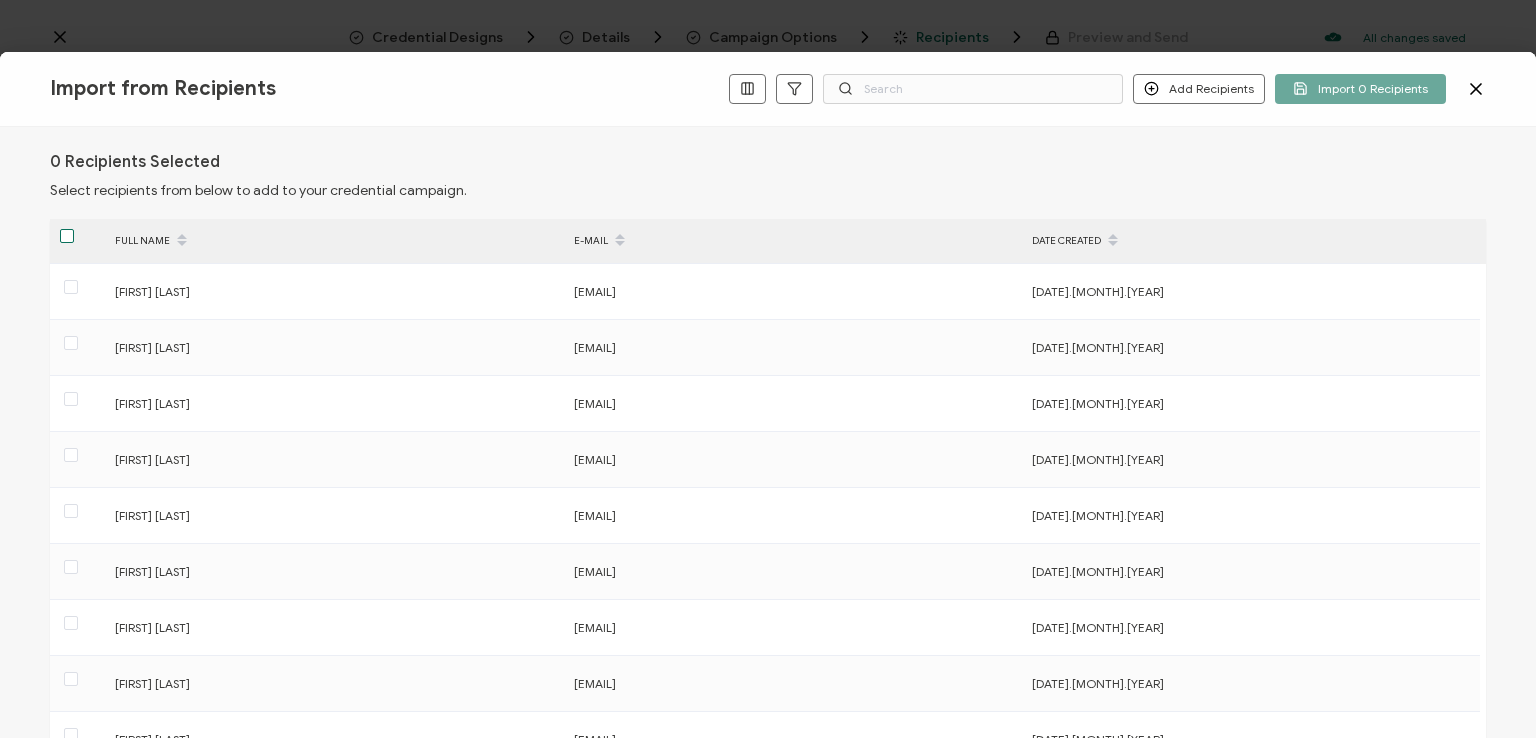click at bounding box center (67, 236) 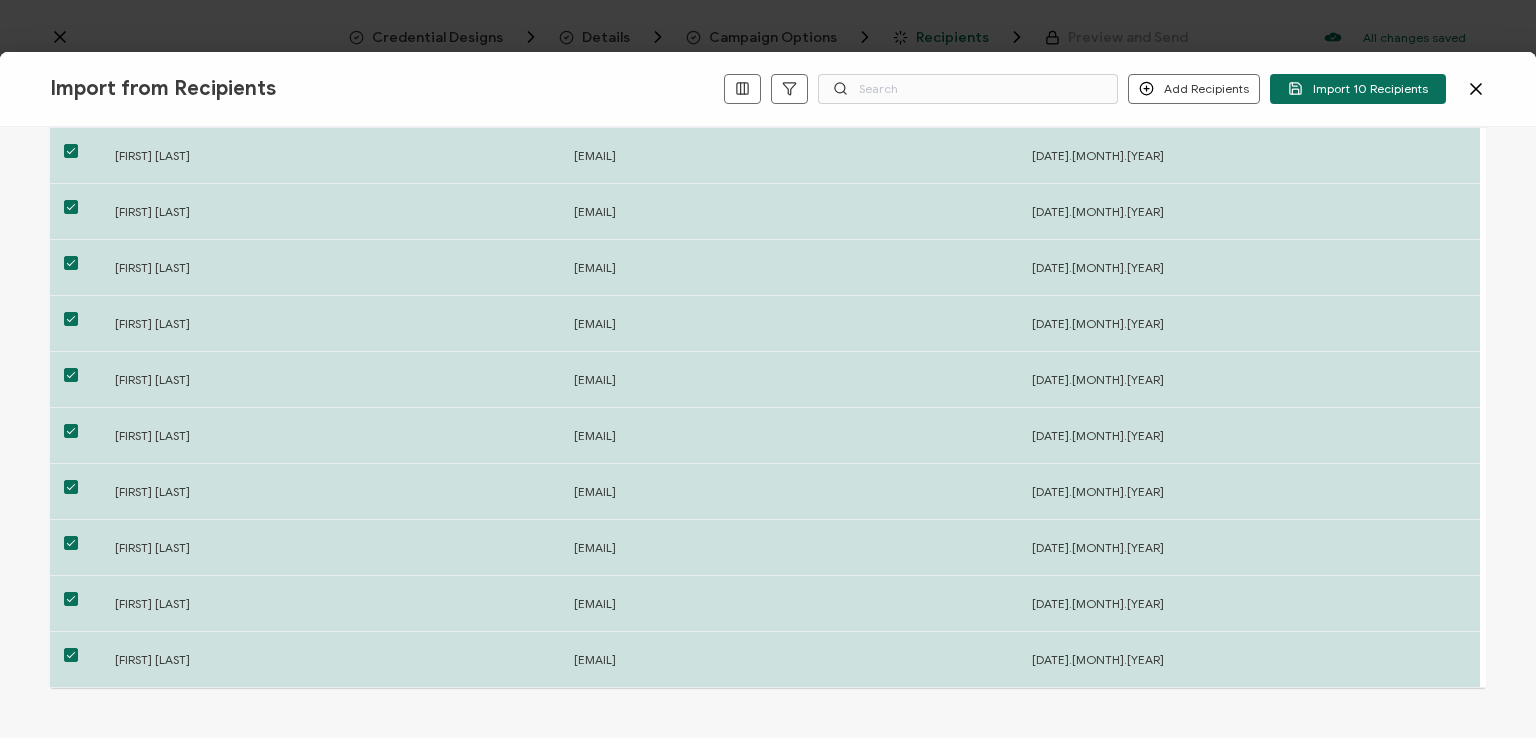 scroll, scrollTop: 0, scrollLeft: 0, axis: both 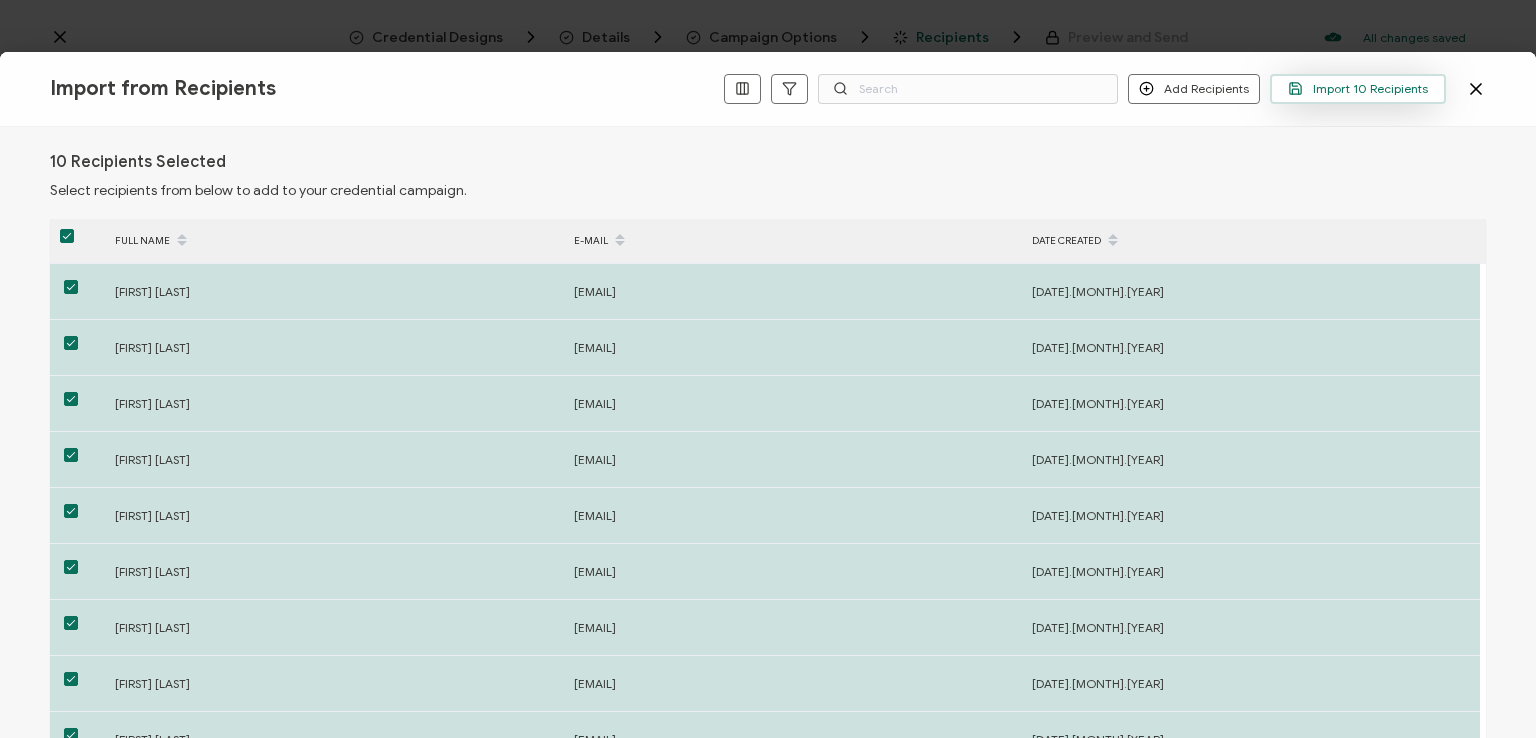 click on "Import 10 Recipients" at bounding box center (1358, 88) 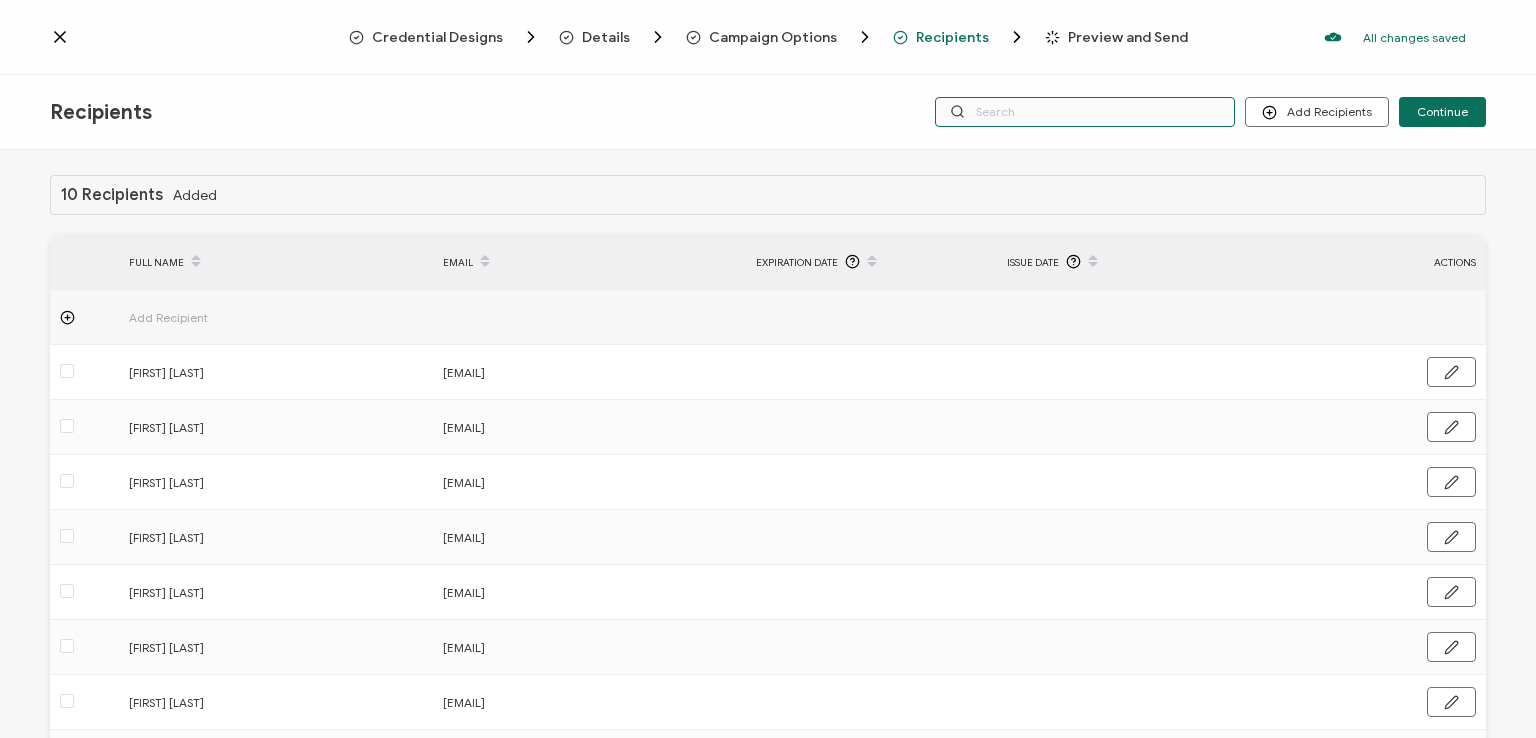 click at bounding box center (1085, 112) 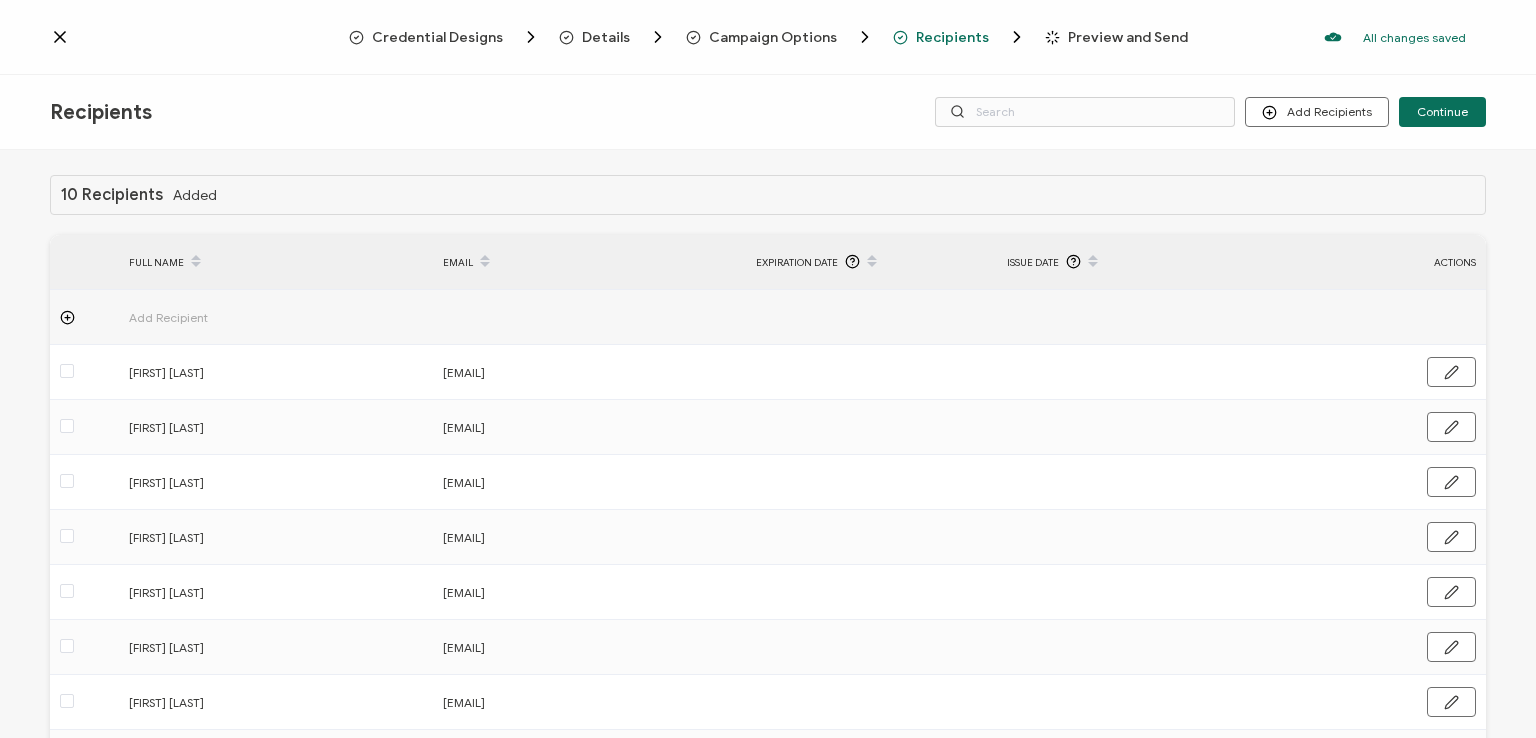 click on "Last saved on [DATE] [TIME]" at bounding box center [768, 37] 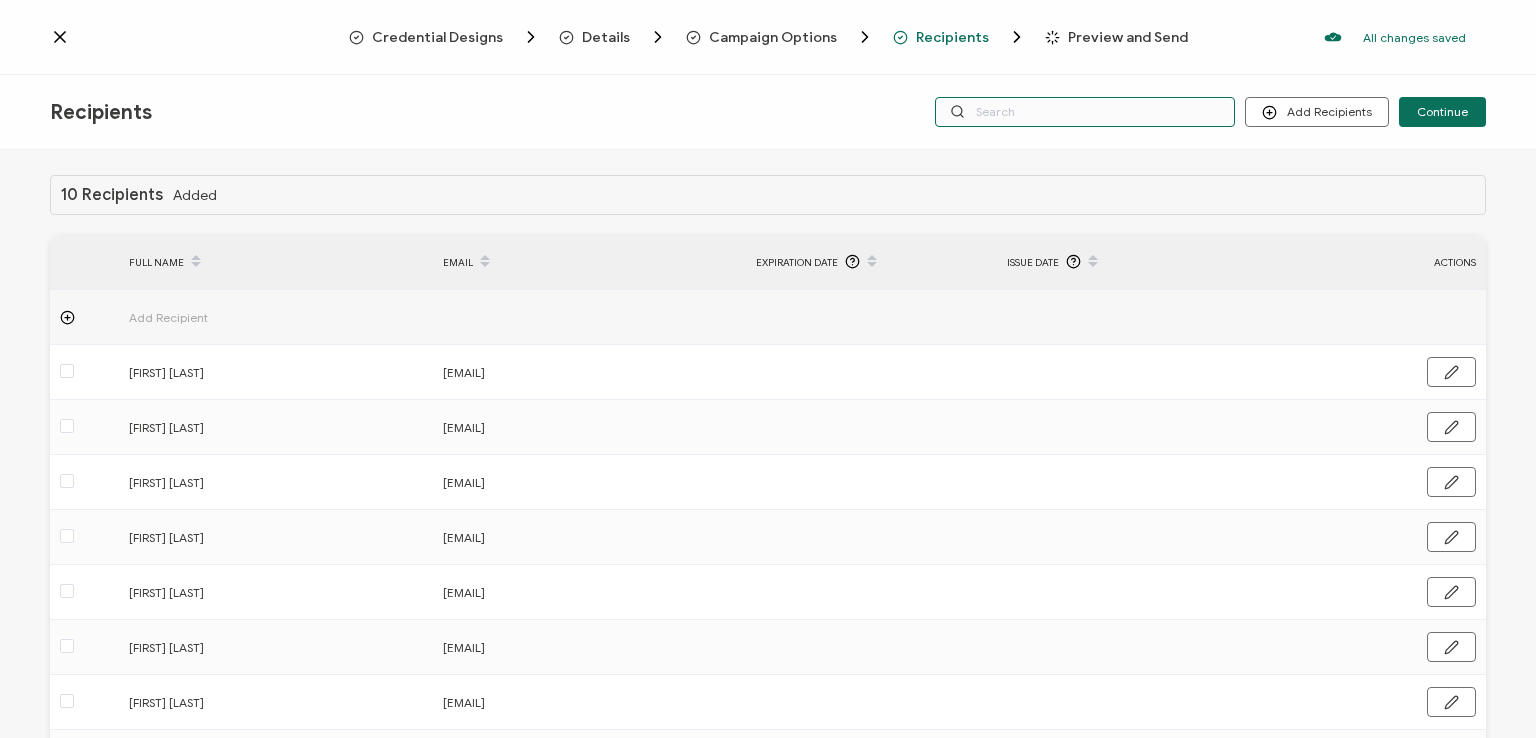 click at bounding box center (1085, 112) 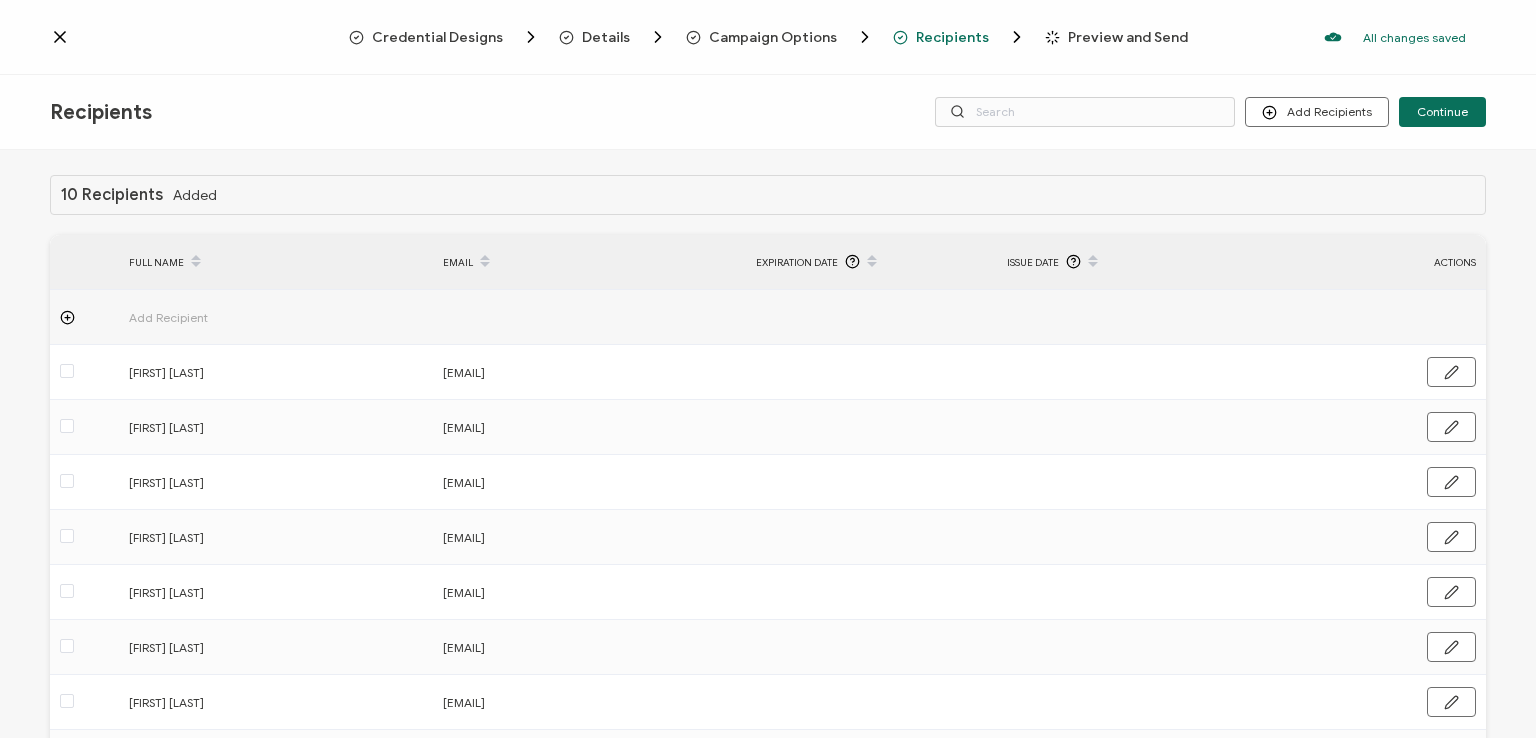 click on "Recipients
Add Recipients
Upload Recipients   Import From Recipients   Import From List
Continue" at bounding box center (768, 112) 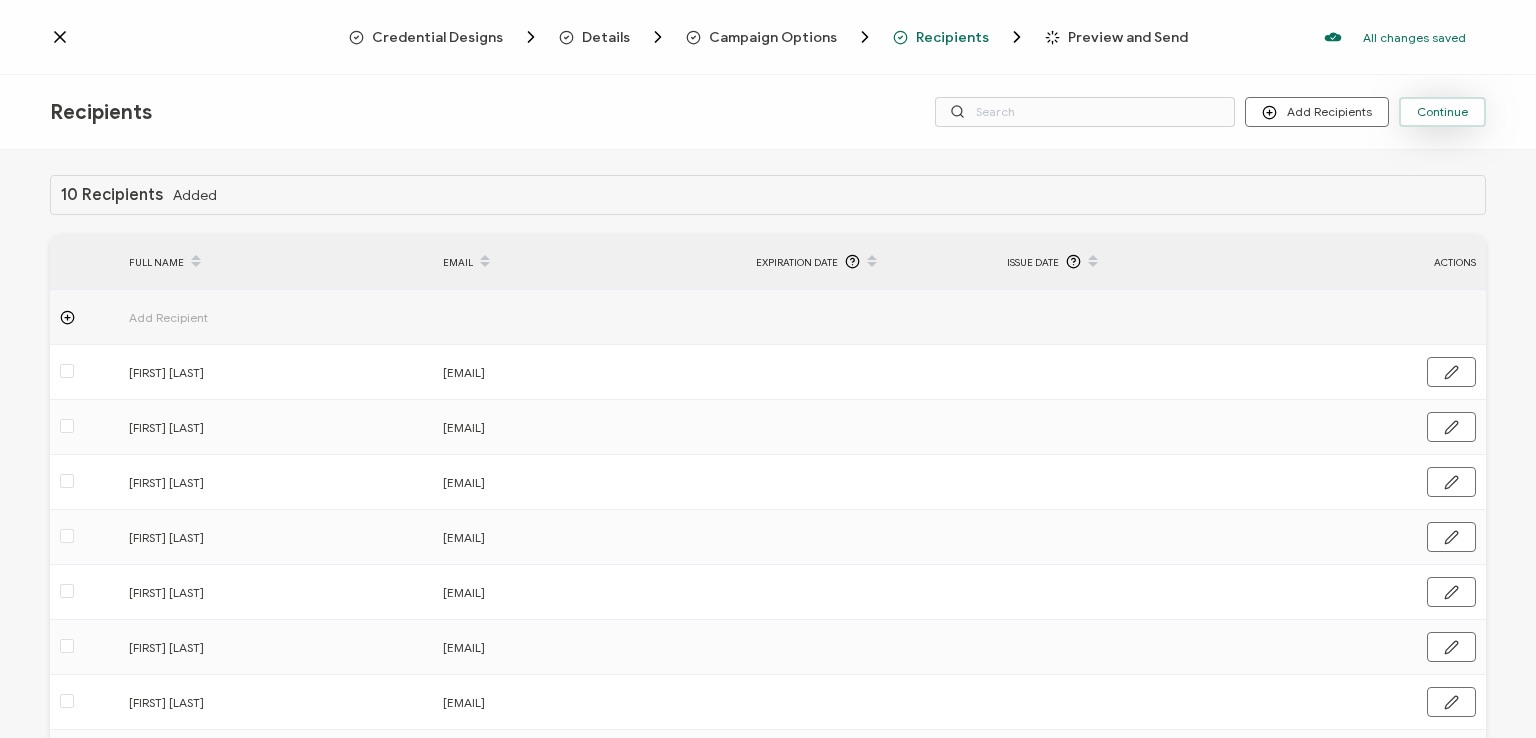 click on "Continue" at bounding box center (1442, 112) 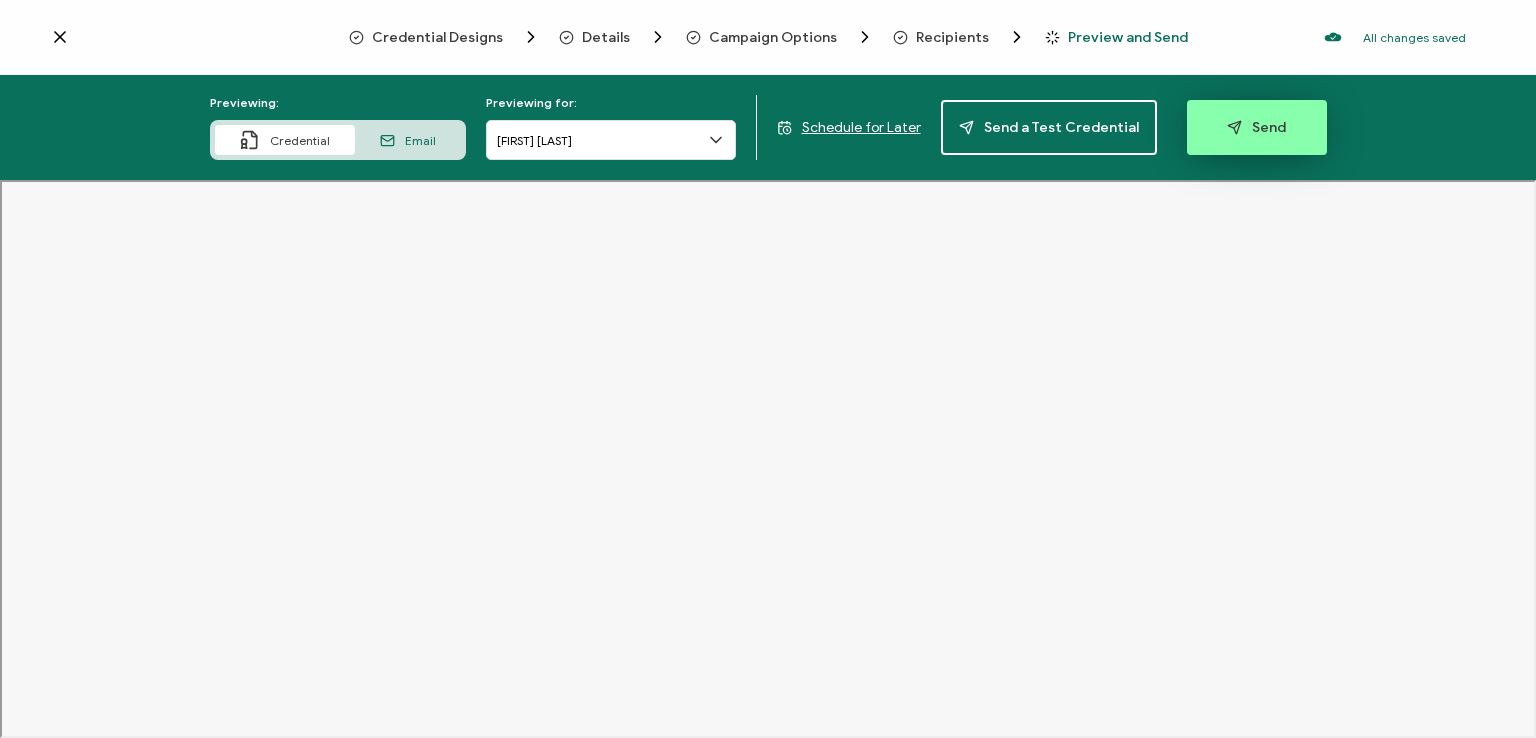 click on "Send" at bounding box center (1256, 127) 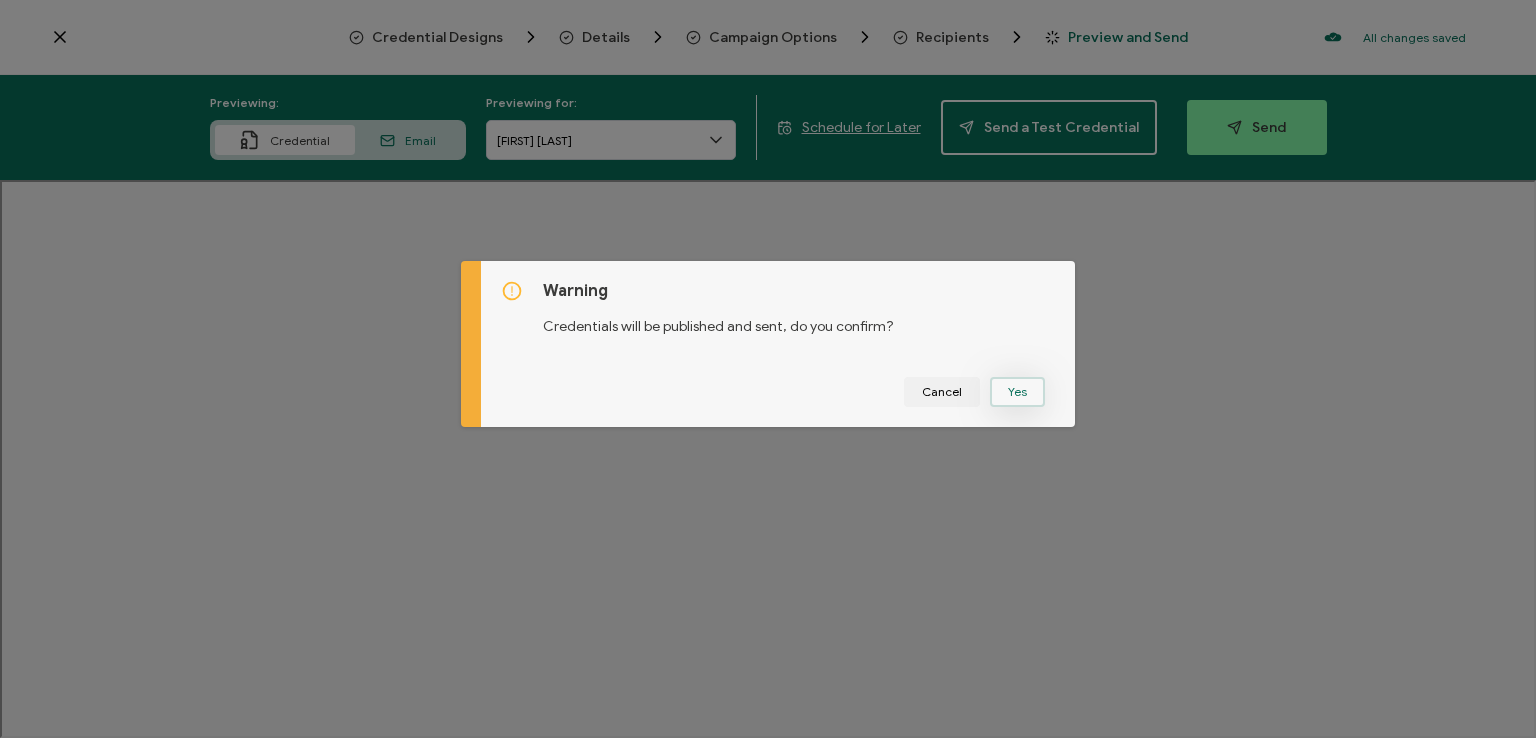 click on "Yes" at bounding box center (1017, 392) 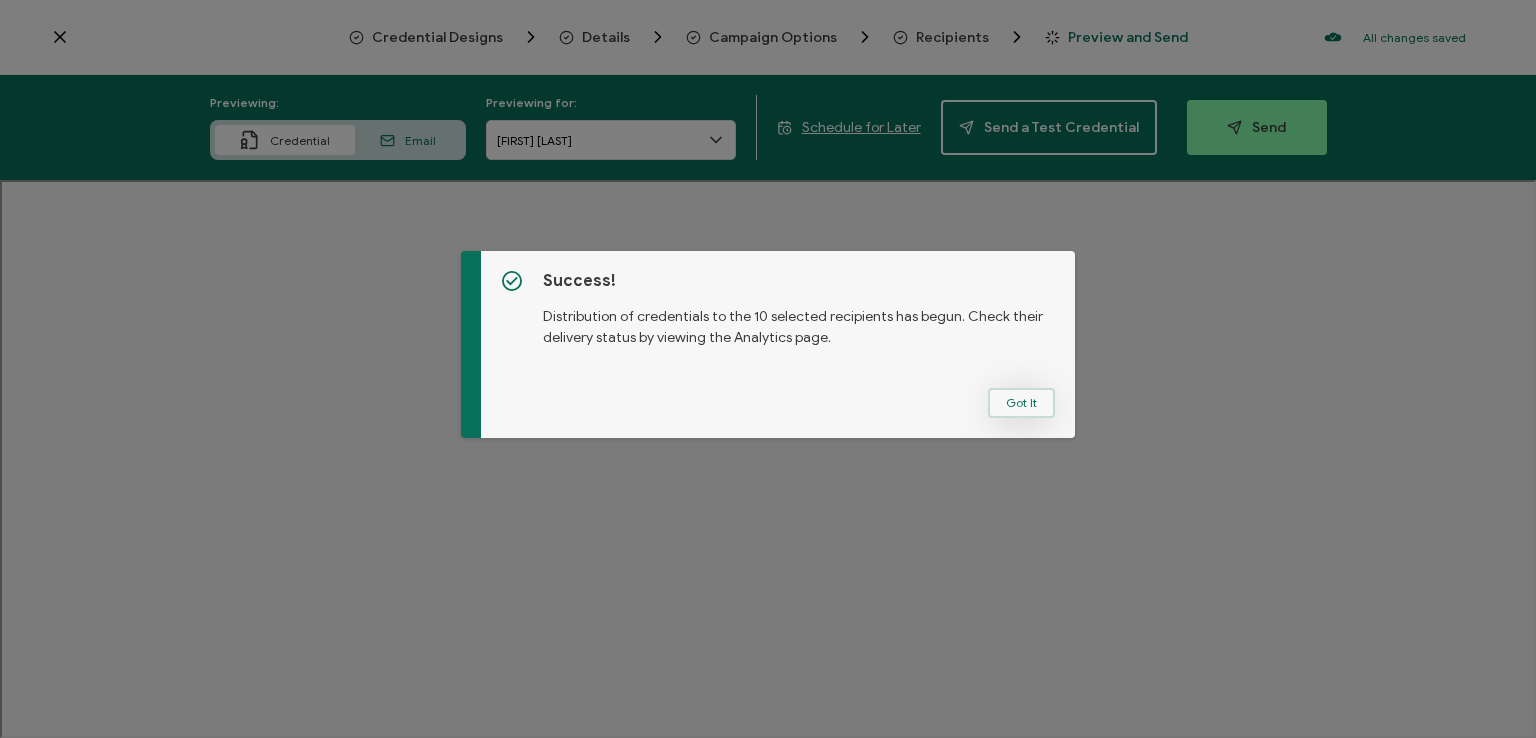 click on "Got It" at bounding box center (1021, 403) 